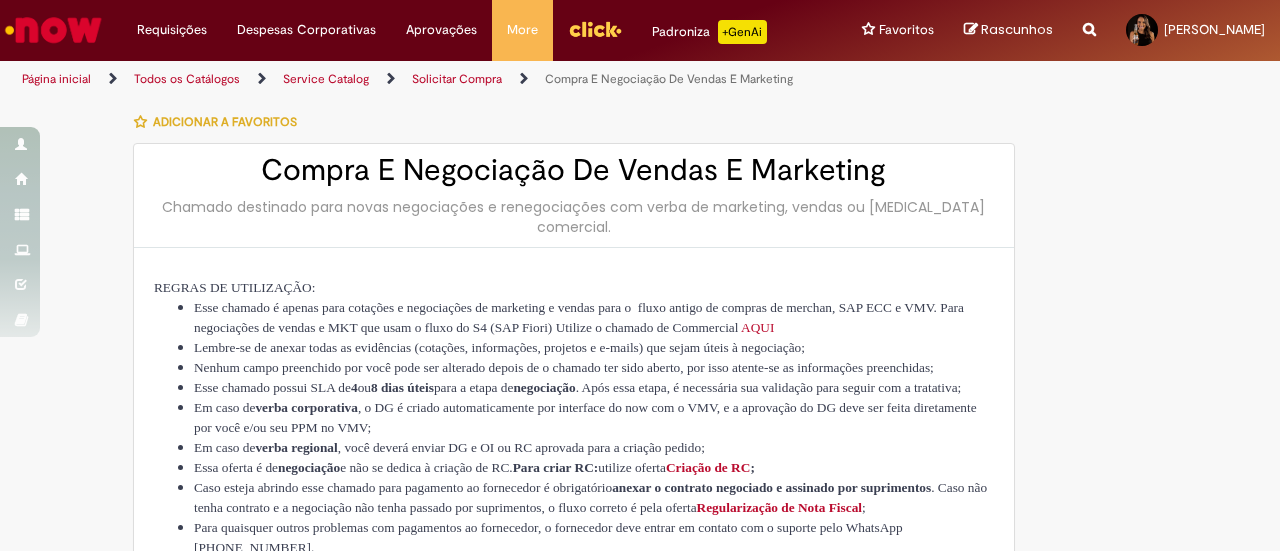 scroll, scrollTop: 0, scrollLeft: 0, axis: both 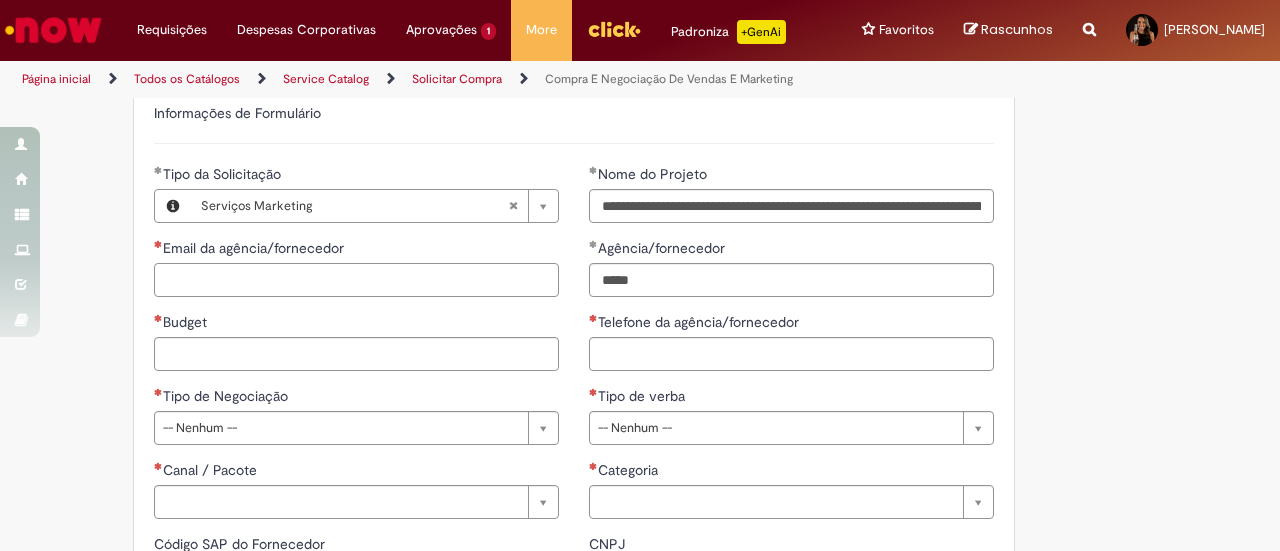 click on "Email da agência/fornecedor" at bounding box center (356, 280) 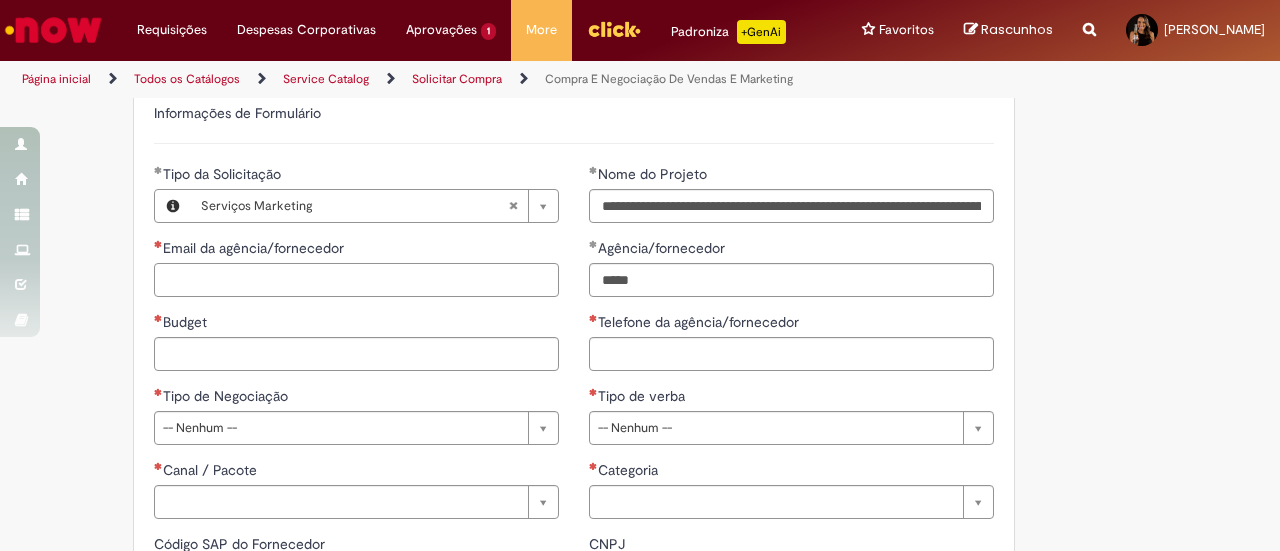 paste on "**********" 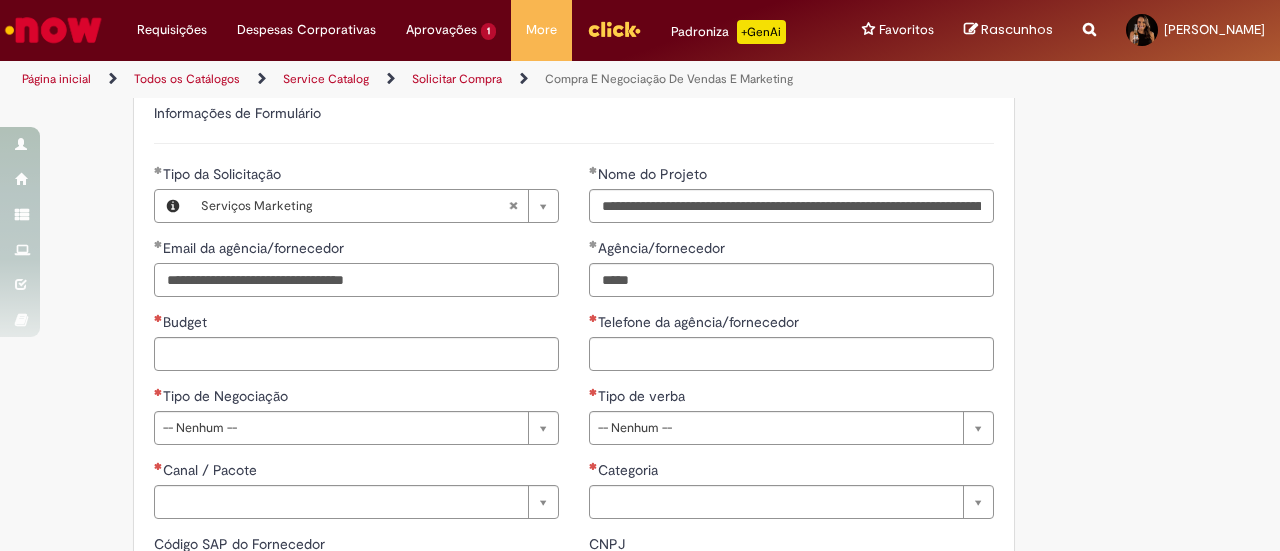 drag, startPoint x: 252, startPoint y: 251, endPoint x: 63, endPoint y: 265, distance: 189.5178 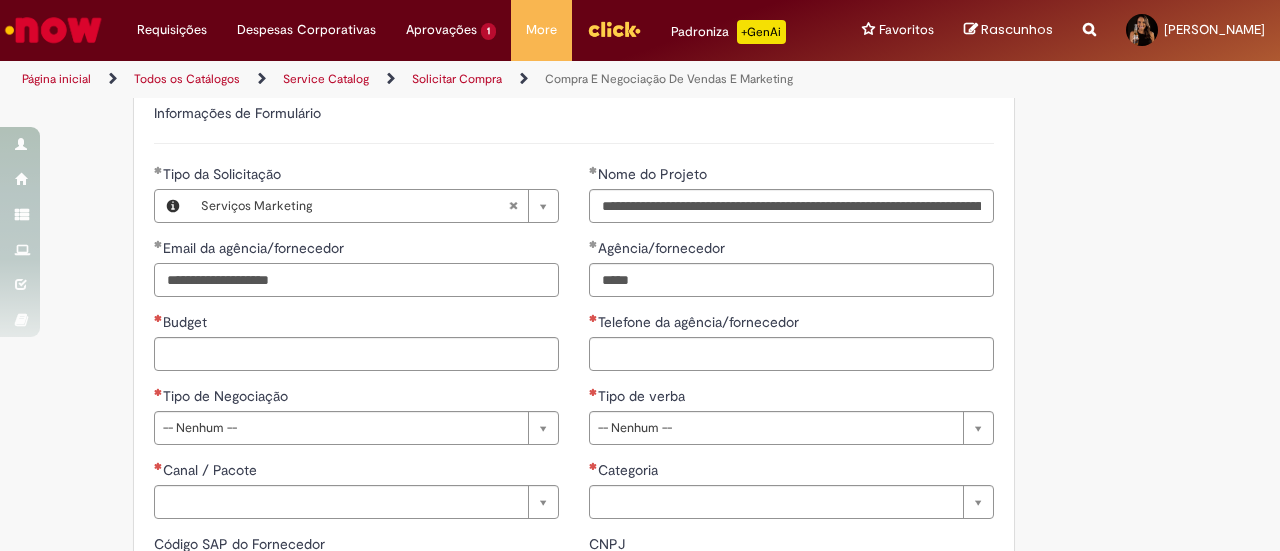 type on "**********" 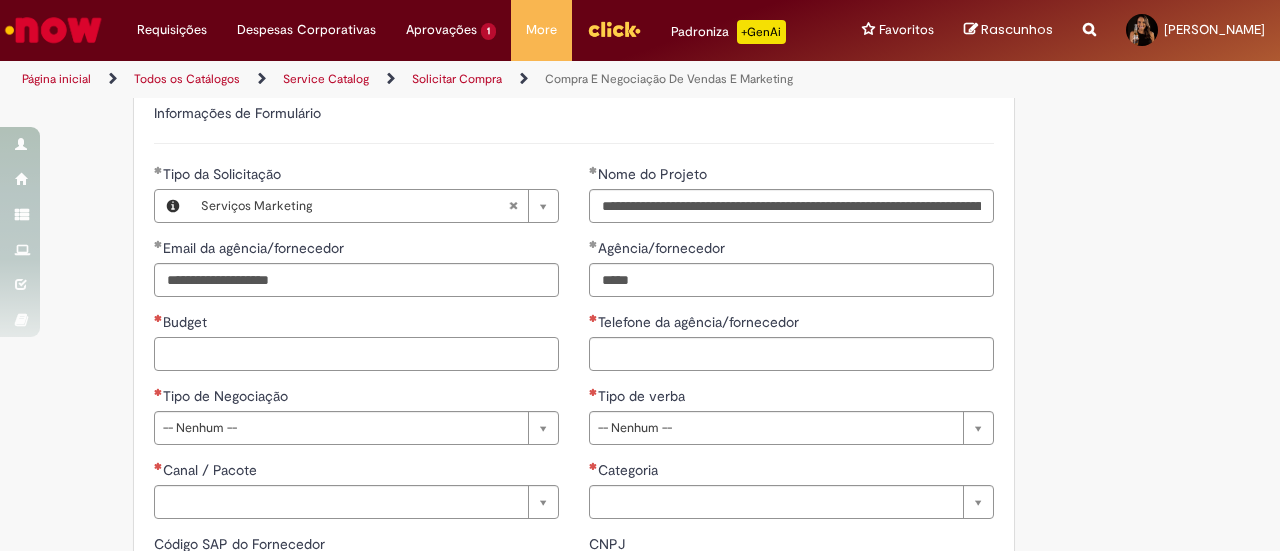 click on "Budget" at bounding box center (356, 354) 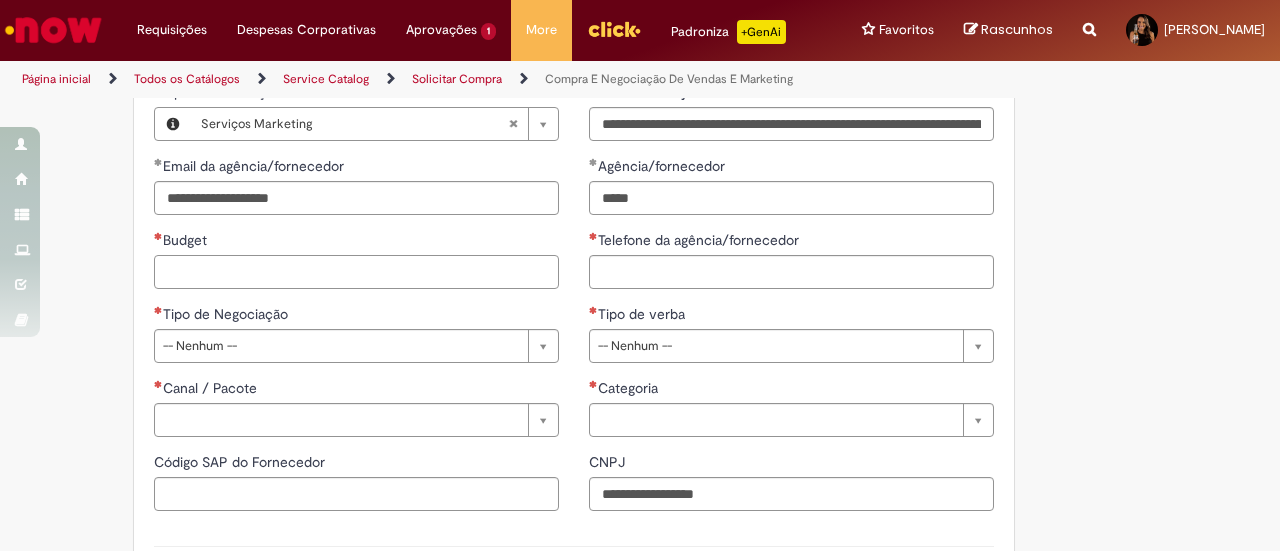 scroll, scrollTop: 1100, scrollLeft: 0, axis: vertical 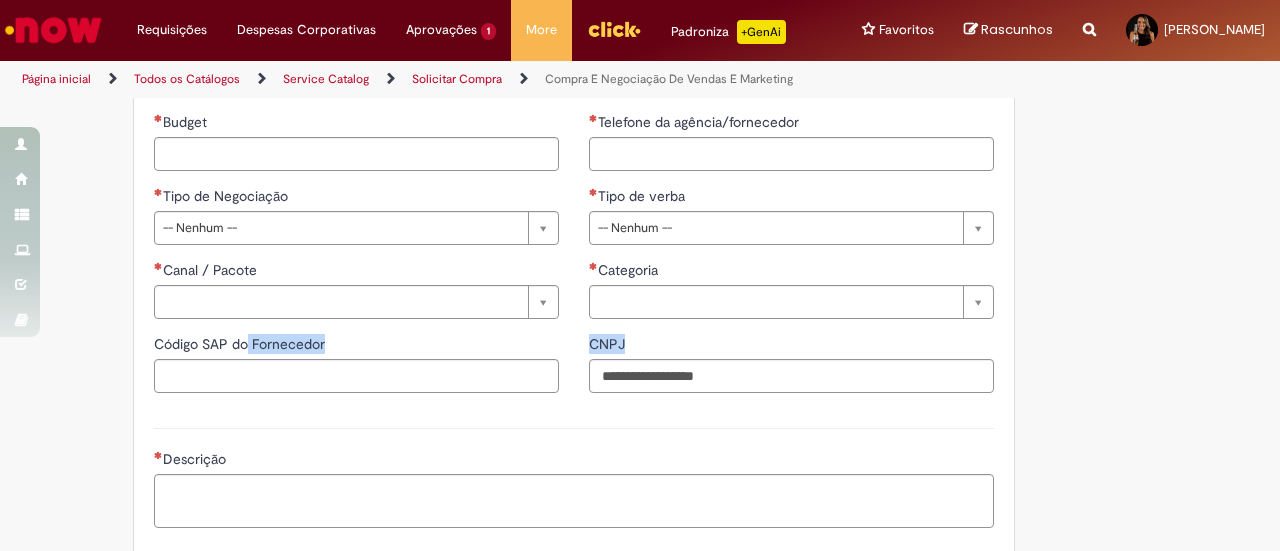 drag, startPoint x: 767, startPoint y: 333, endPoint x: 303, endPoint y: 339, distance: 464.0388 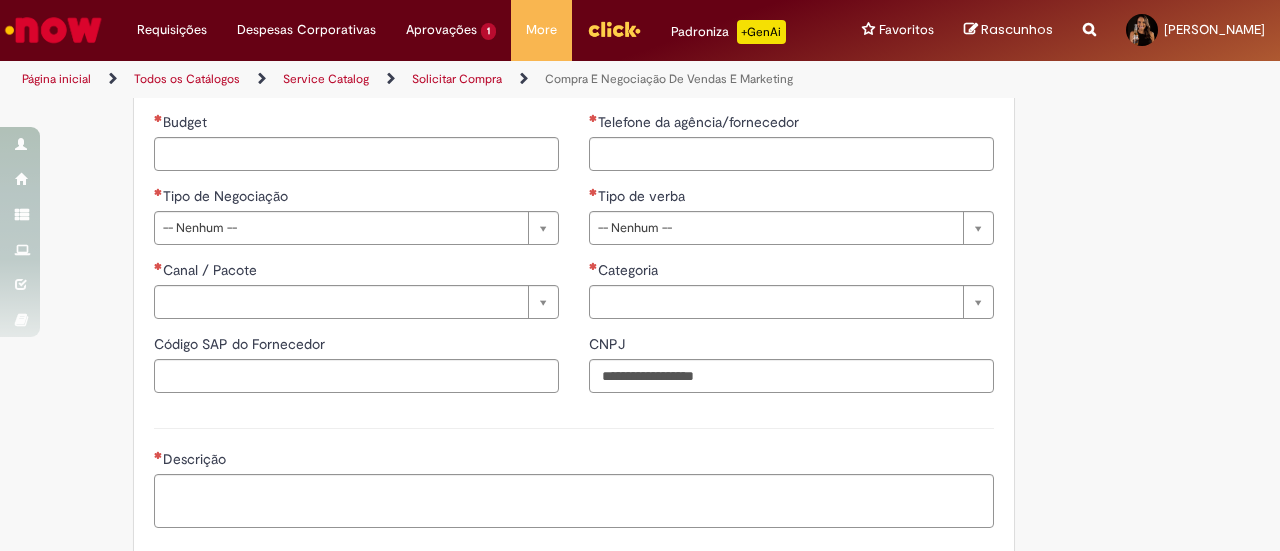 click on "CNPJ" at bounding box center (791, 346) 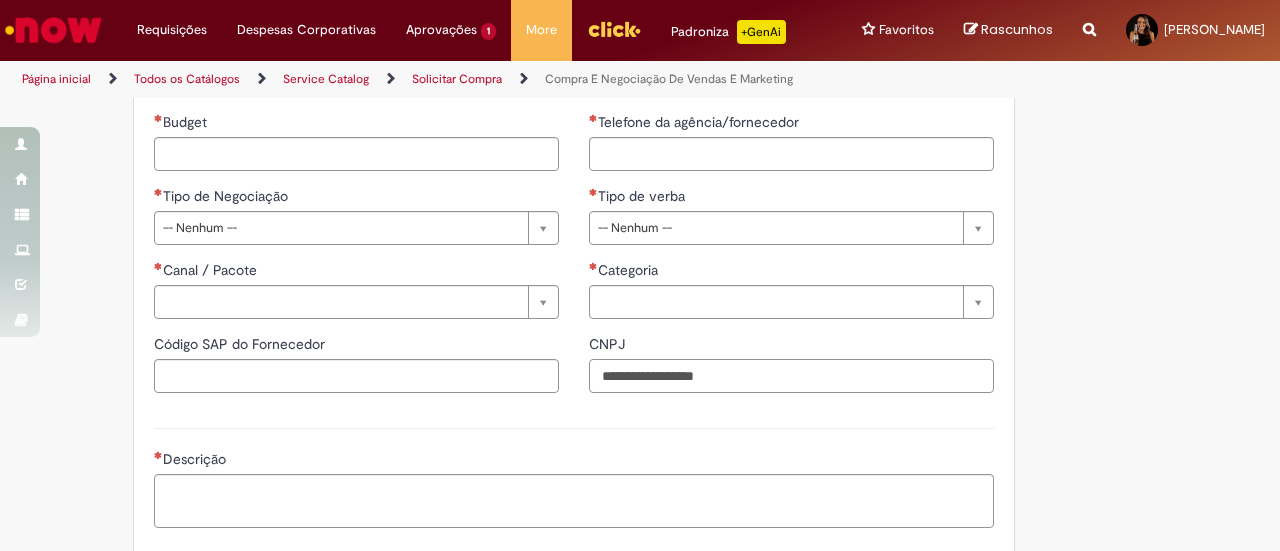drag, startPoint x: 728, startPoint y: 359, endPoint x: 395, endPoint y: 355, distance: 333.02402 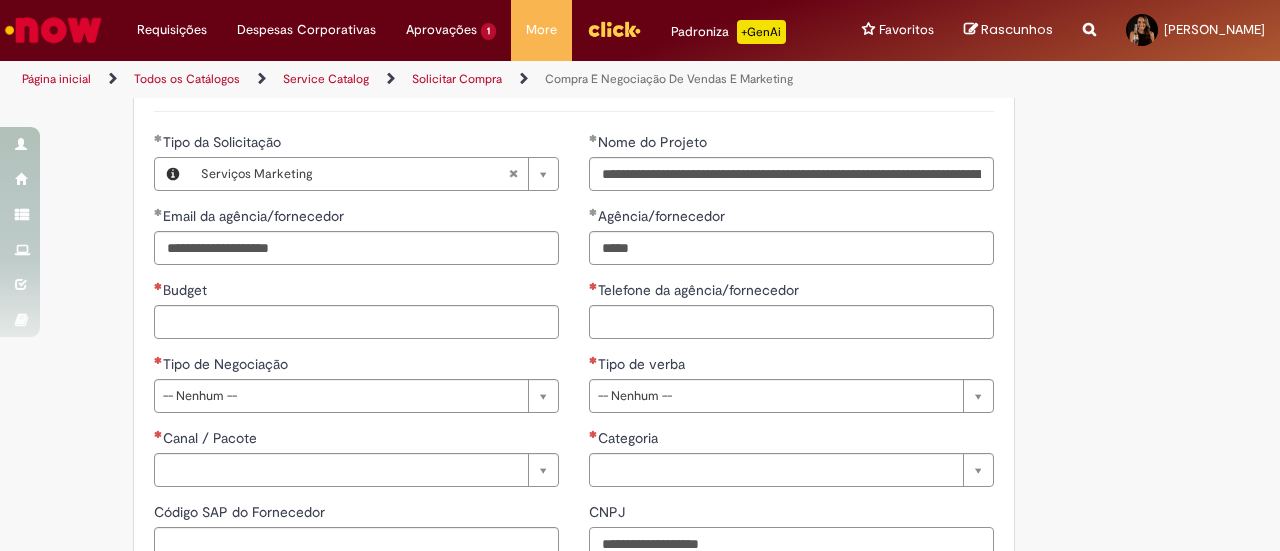 scroll, scrollTop: 900, scrollLeft: 0, axis: vertical 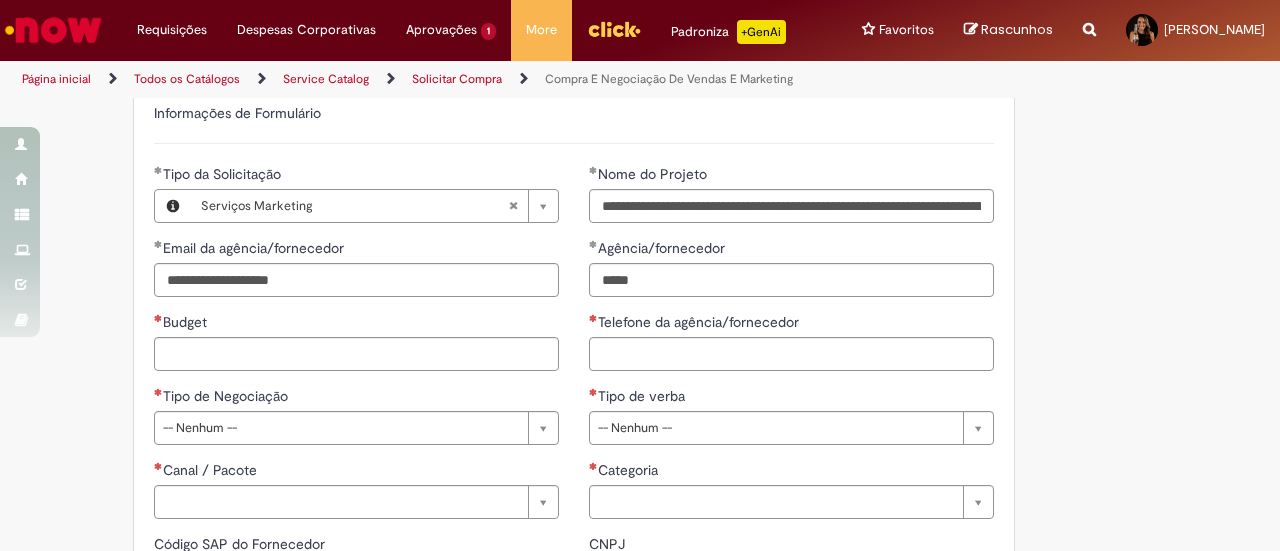 type on "**********" 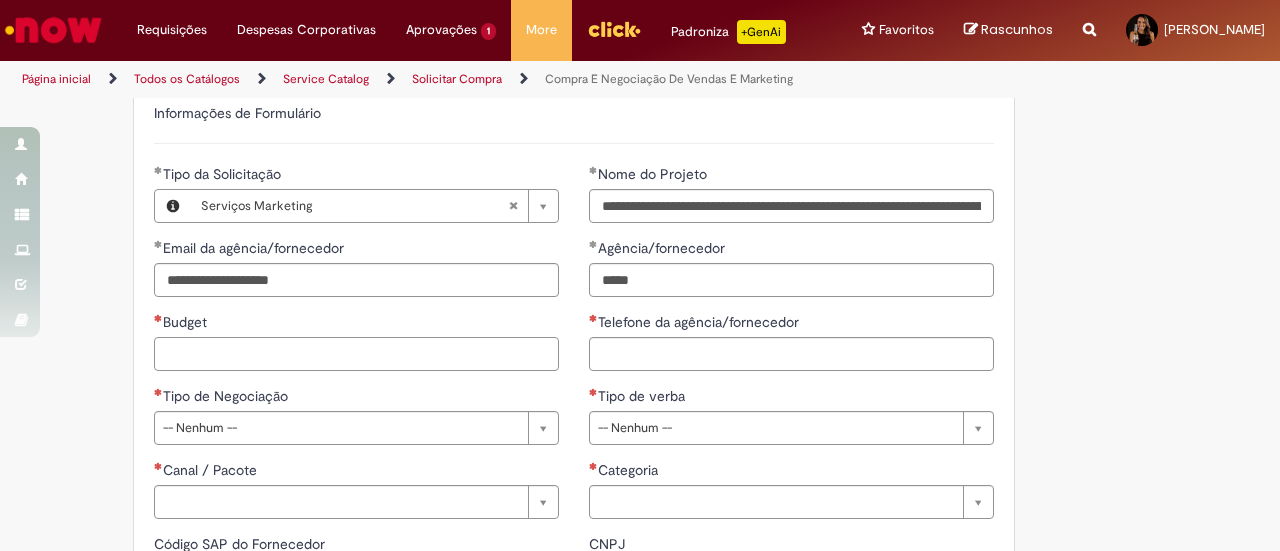 click on "Budget" at bounding box center [356, 354] 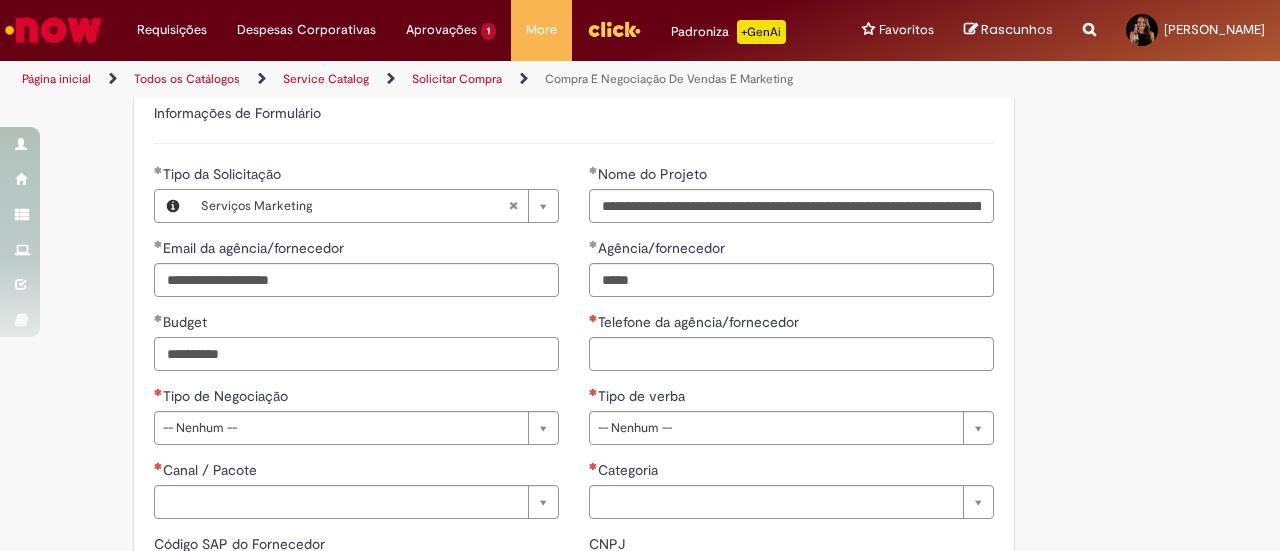 drag, startPoint x: 166, startPoint y: 331, endPoint x: 240, endPoint y: 325, distance: 74.24284 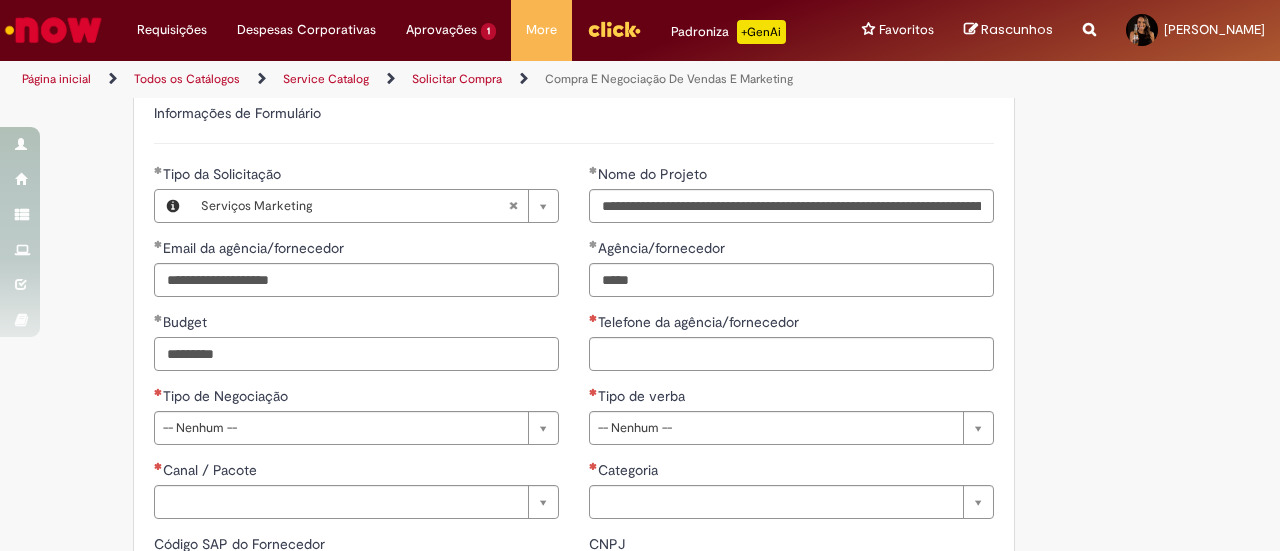 type on "*********" 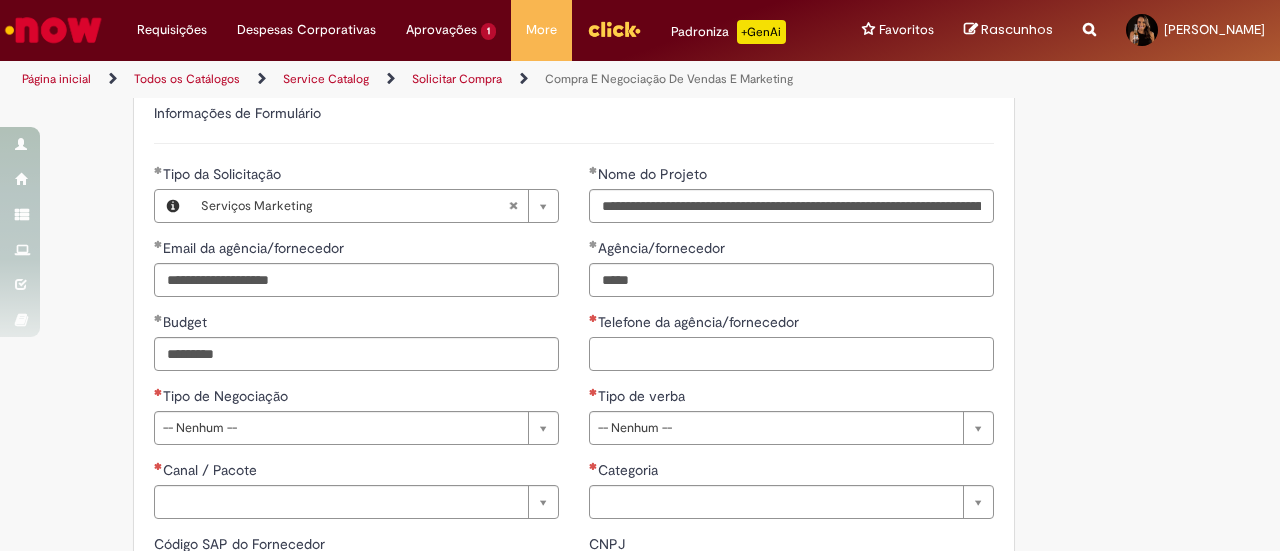 click on "Telefone da agência/fornecedor" at bounding box center [791, 354] 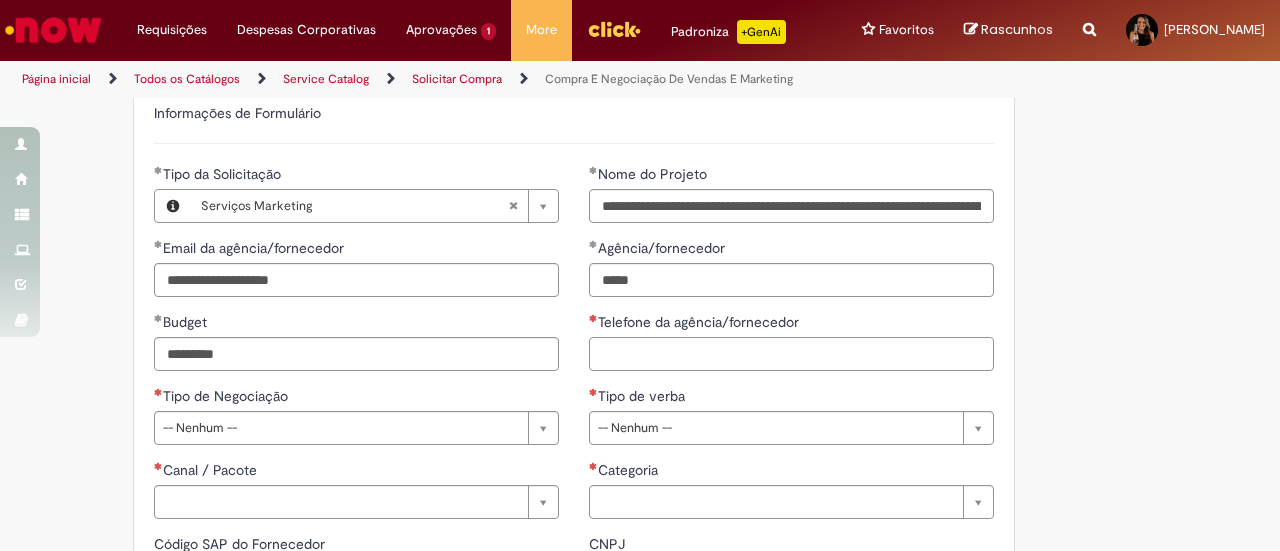 paste on "**********" 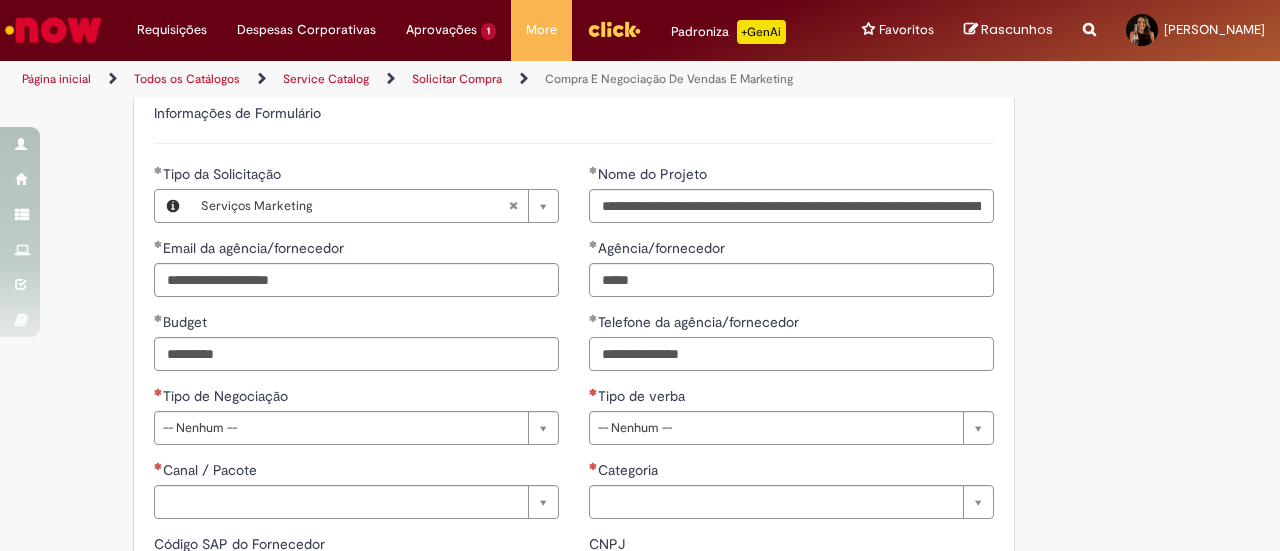 type on "**********" 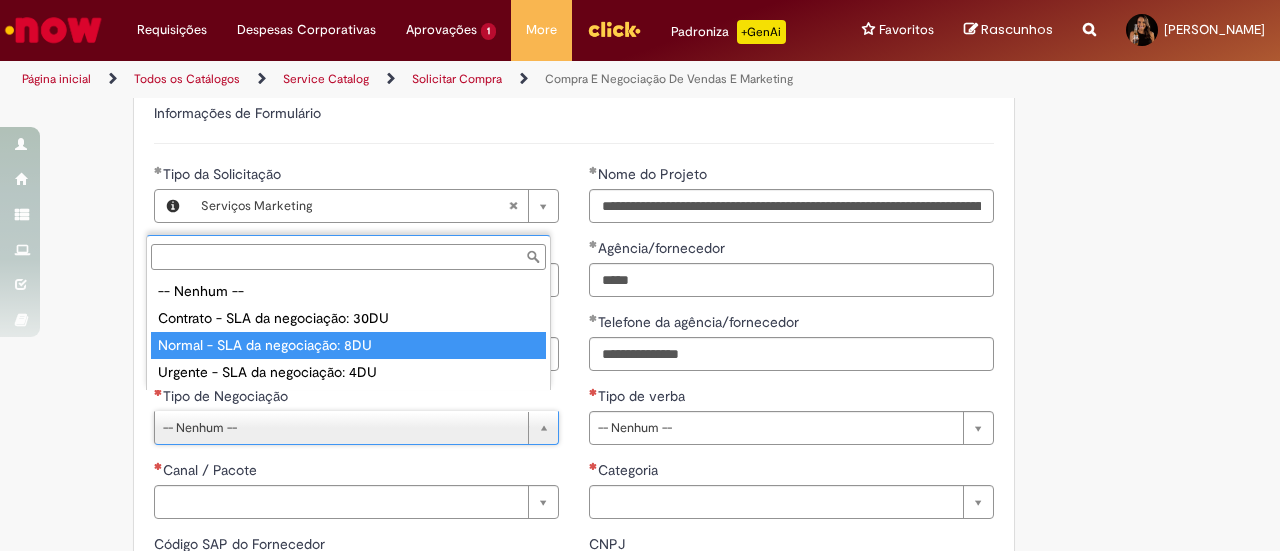 type on "**********" 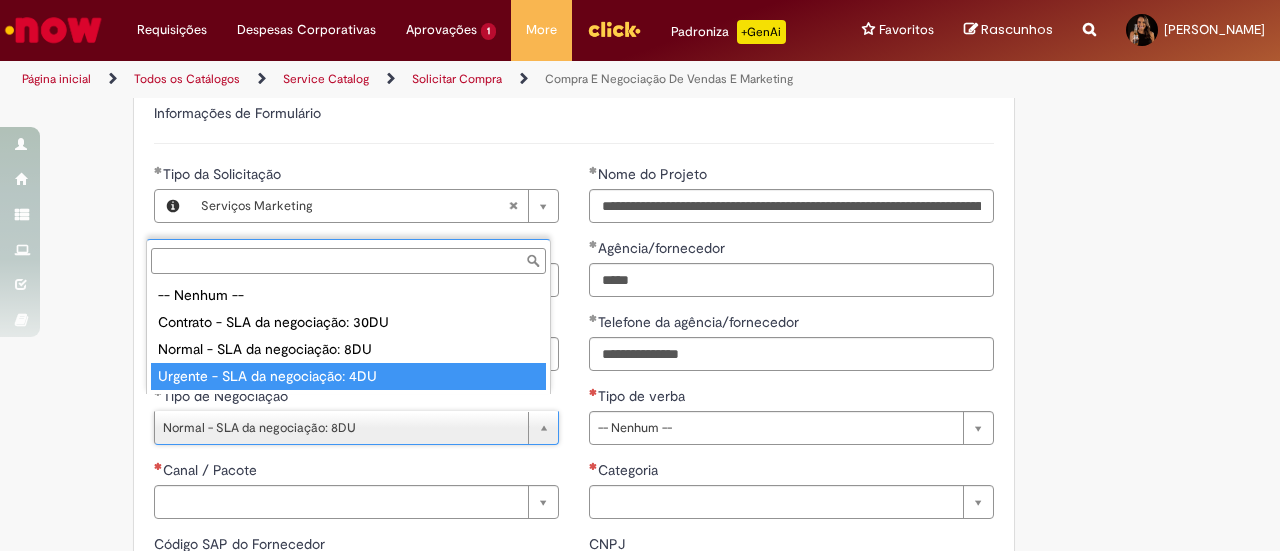 type on "**********" 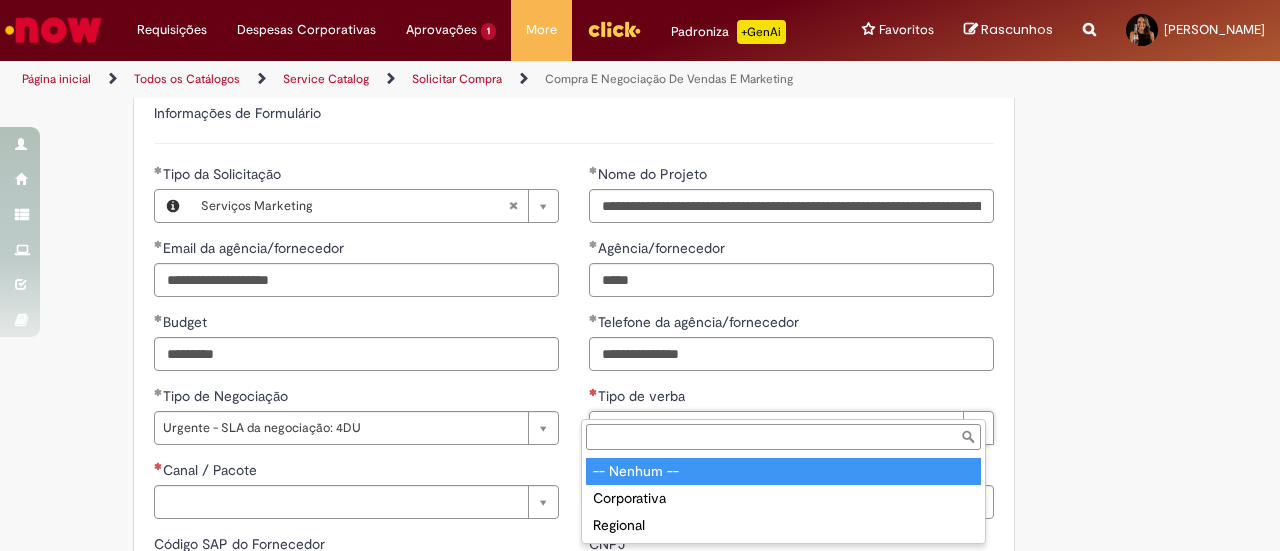 drag, startPoint x: 683, startPoint y: 401, endPoint x: 698, endPoint y: 407, distance: 16.155495 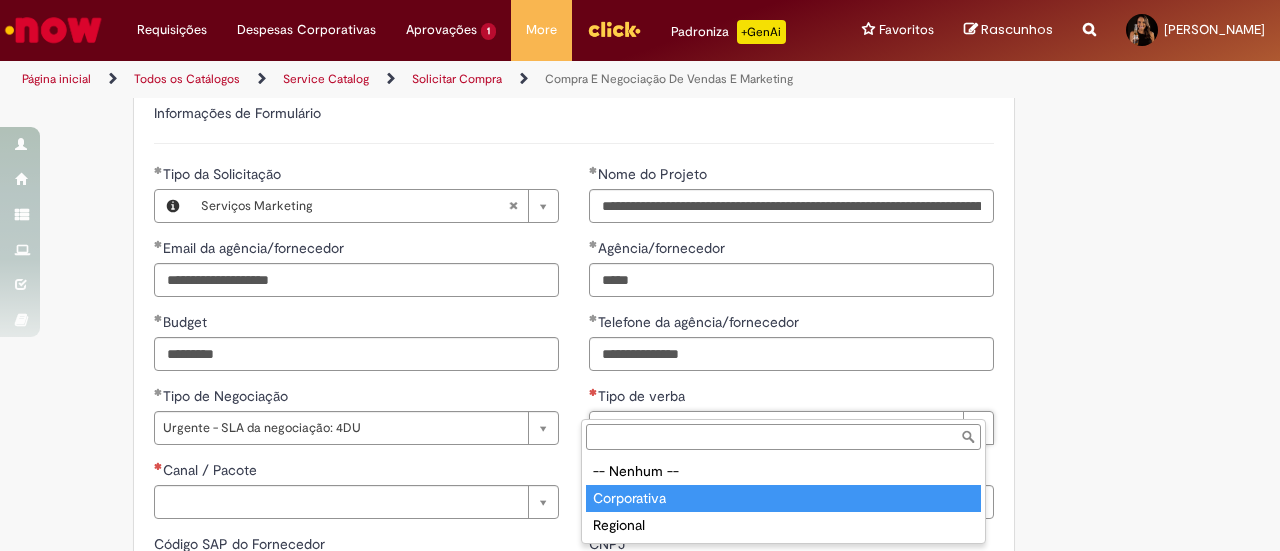 type on "**********" 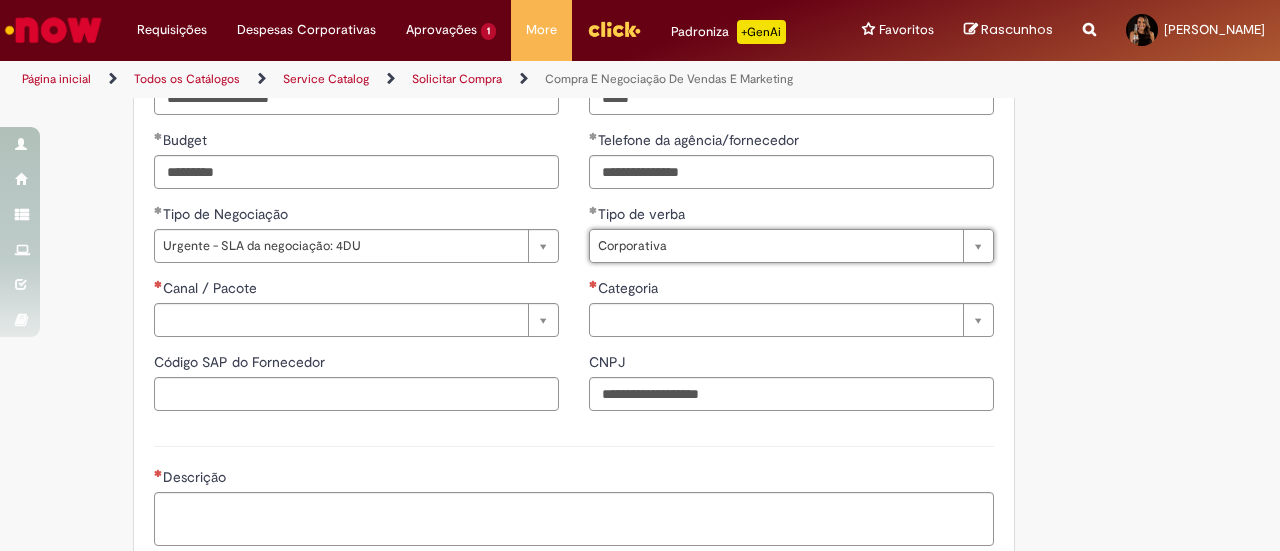scroll, scrollTop: 1100, scrollLeft: 0, axis: vertical 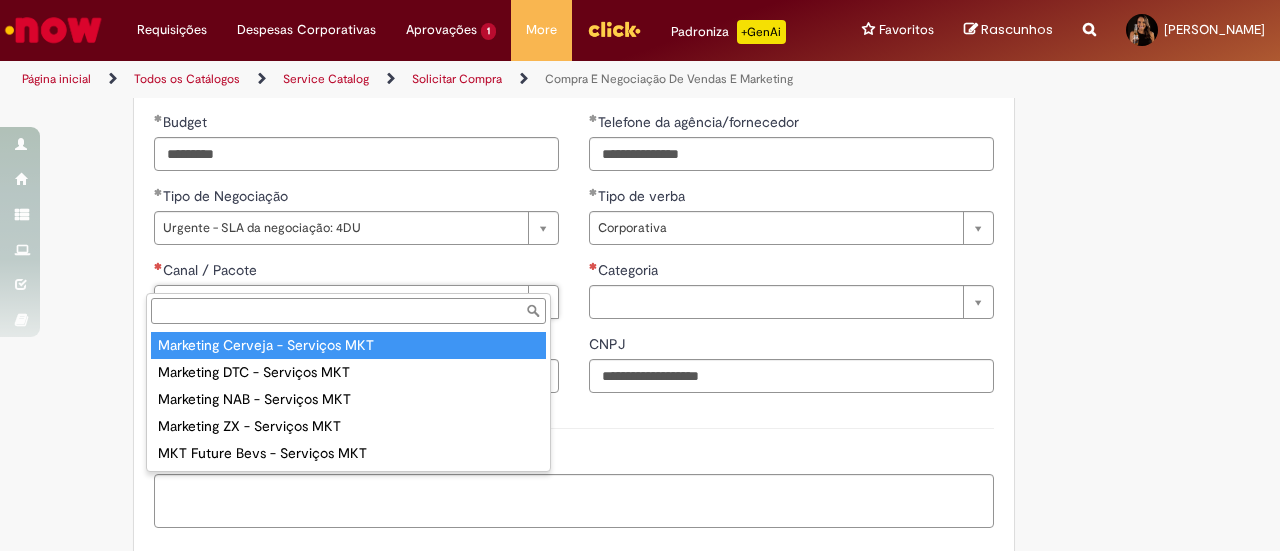 type on "**********" 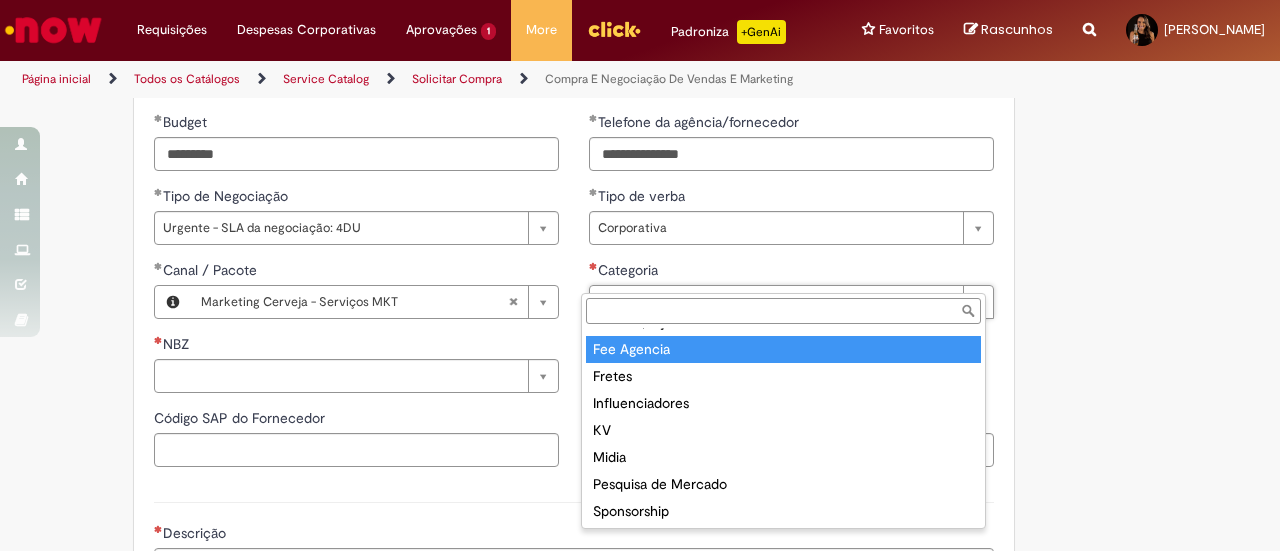 scroll, scrollTop: 105, scrollLeft: 0, axis: vertical 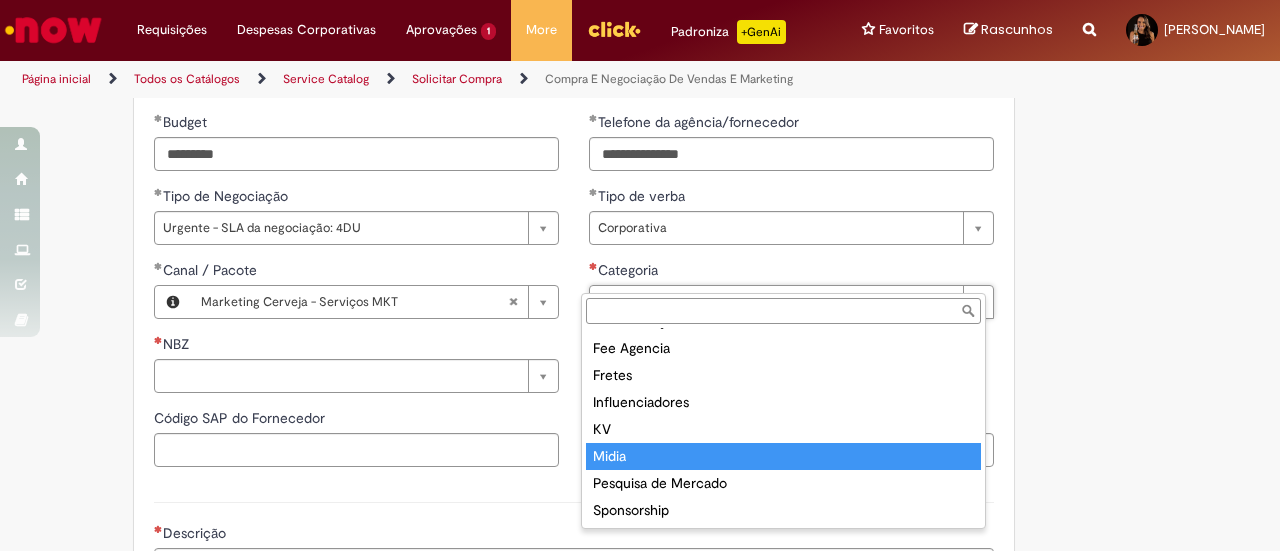 type on "*****" 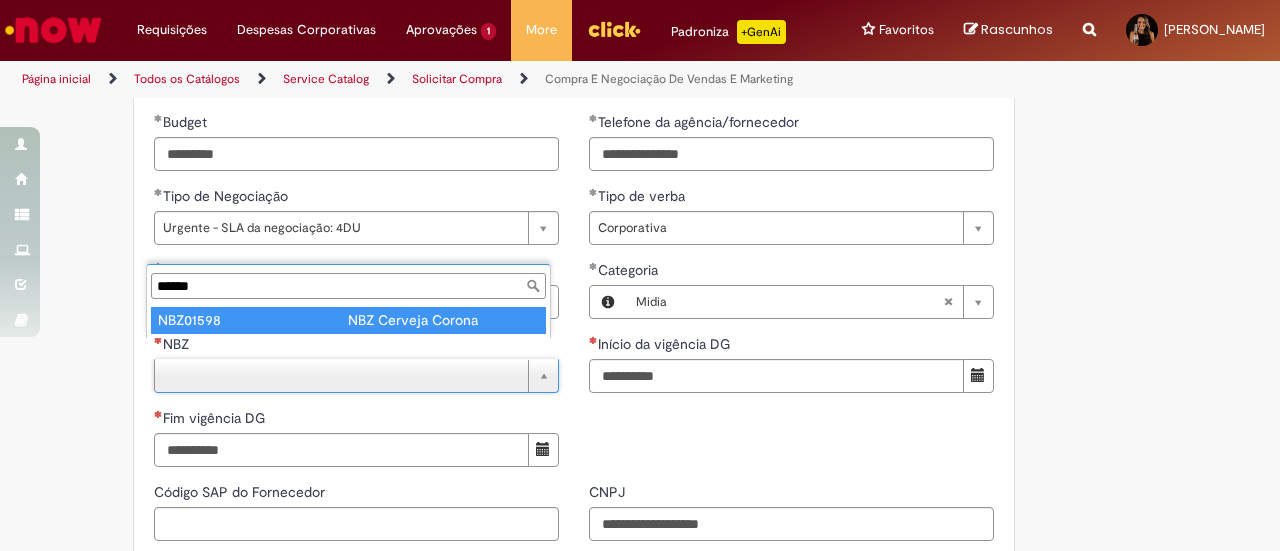 type on "******" 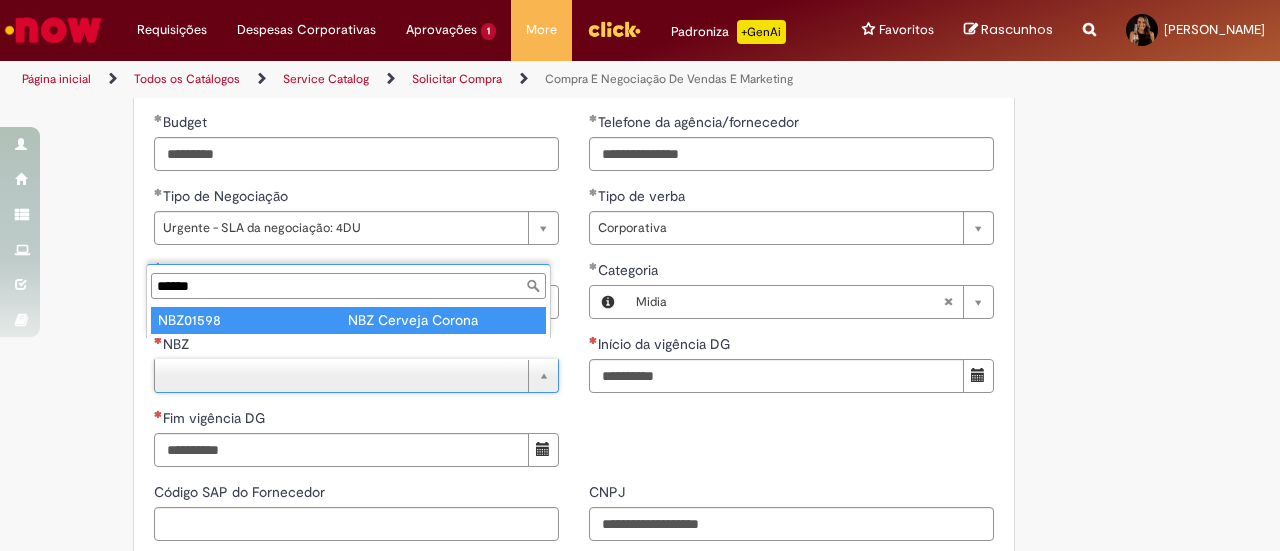 type on "********" 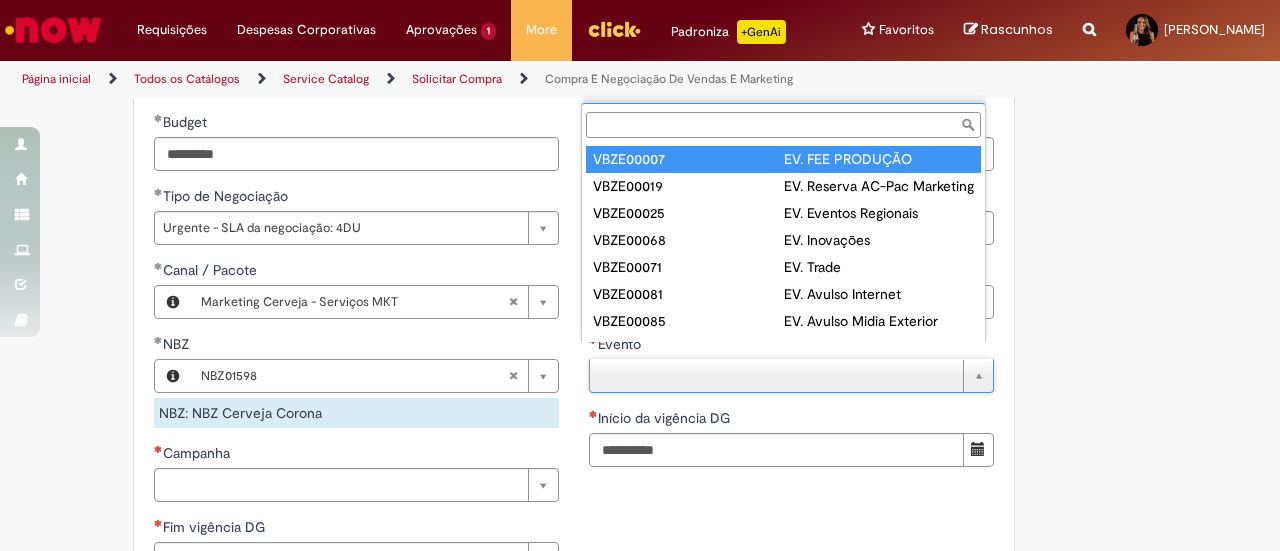 type on "*" 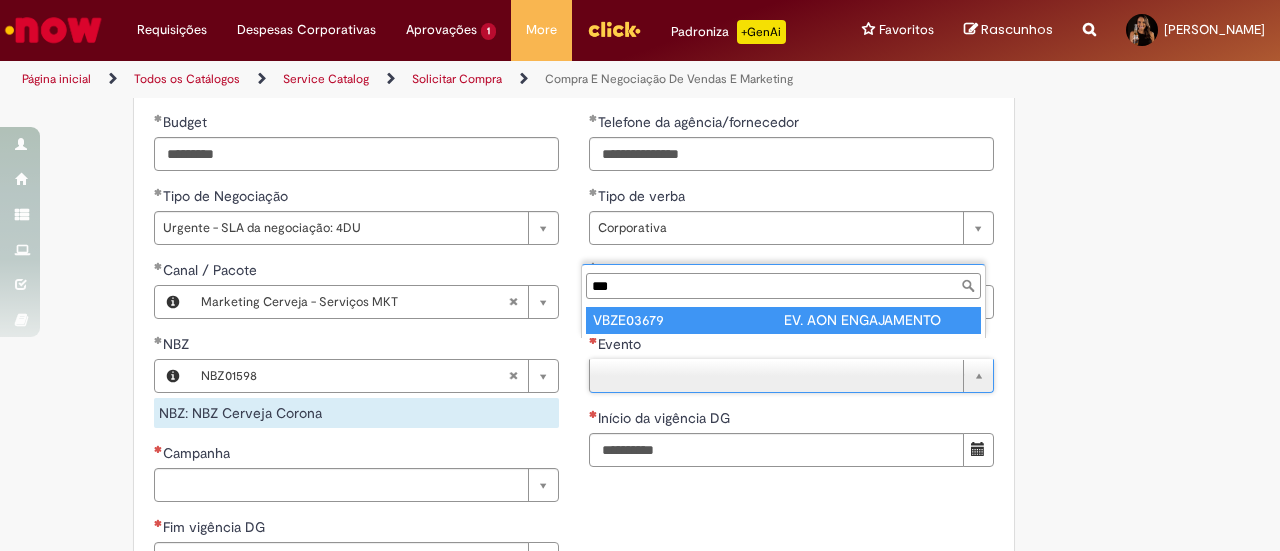 type on "***" 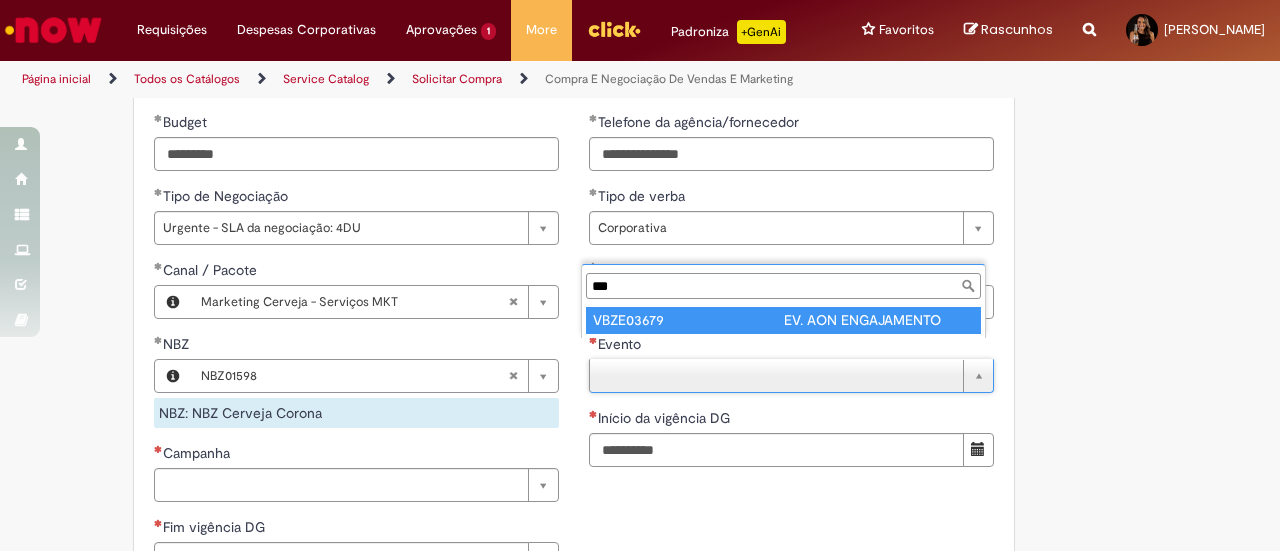 type on "*********" 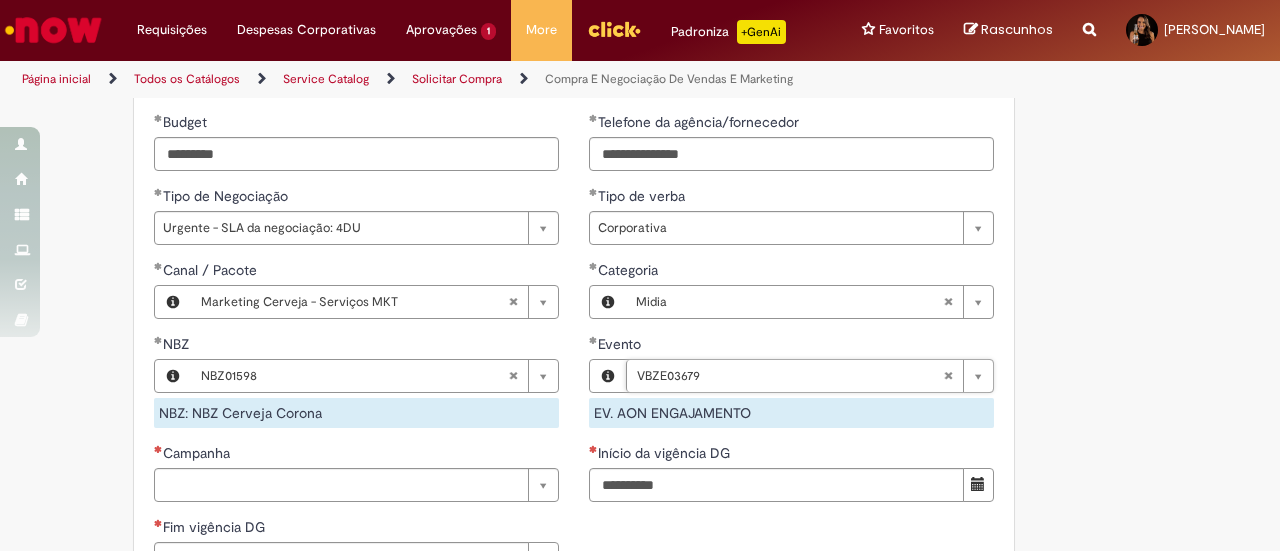 click on "Adicionar a Favoritos
Compra E Negociação De Vendas E Marketing
Chamado destinado para novas negociações e renegociações com verba de marketing, vendas ou [MEDICAL_DATA] comercial.
REGRAS DE UTILIZA ÇÃ O:
Esse chamado é apenas para   cotações e negociações de marketing e vendas   para o  fluxo antigo de compras de merchan, SAP ECC e VMV. Para negociações de vendas e MKT que usam o fluxo do S4 (SAP Fiori) Utilize o chamado de Commercial   AQUI
Lembre-se de anexar todas as evidências (cotações, informações, projetos e e-mails) que sejam úteis à negociação;
Nenhum campo preenchido por você pode ser alterado depois de o chamado ter sido aberto, por isso atente-se as informações preenchidas;
Esse chamado possui SLA de  4  ou  8 dias úteis  para a etapa de  negociação . Após essa etapa, é necessária sua validação para seguir com a tratativa;
Em caso de" at bounding box center [640, 75] 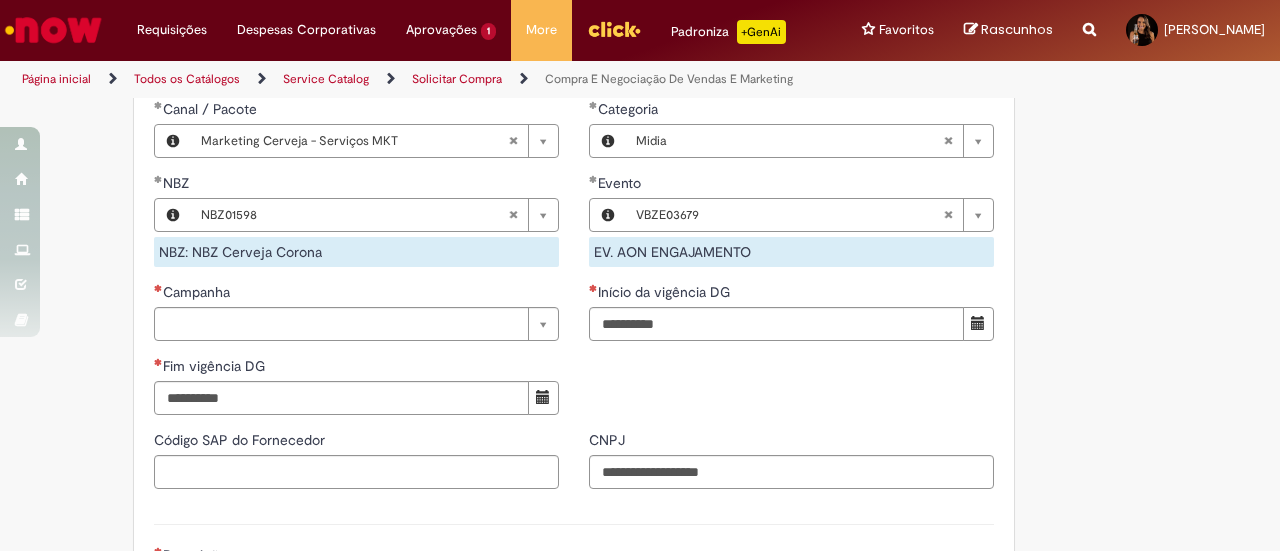 scroll, scrollTop: 1300, scrollLeft: 0, axis: vertical 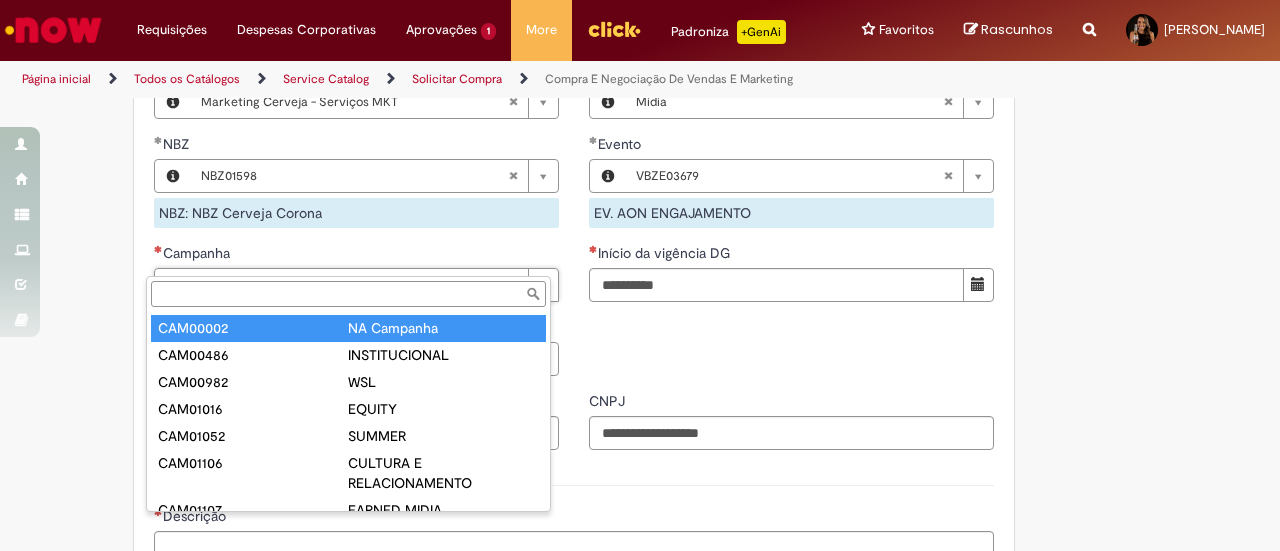 type on "********" 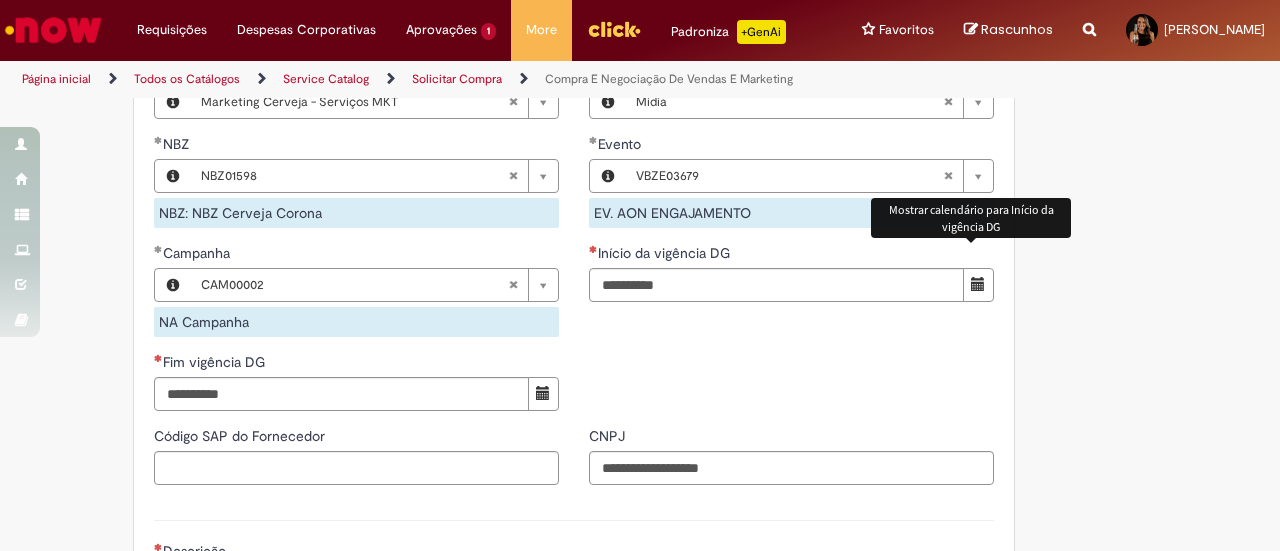 click at bounding box center [978, 285] 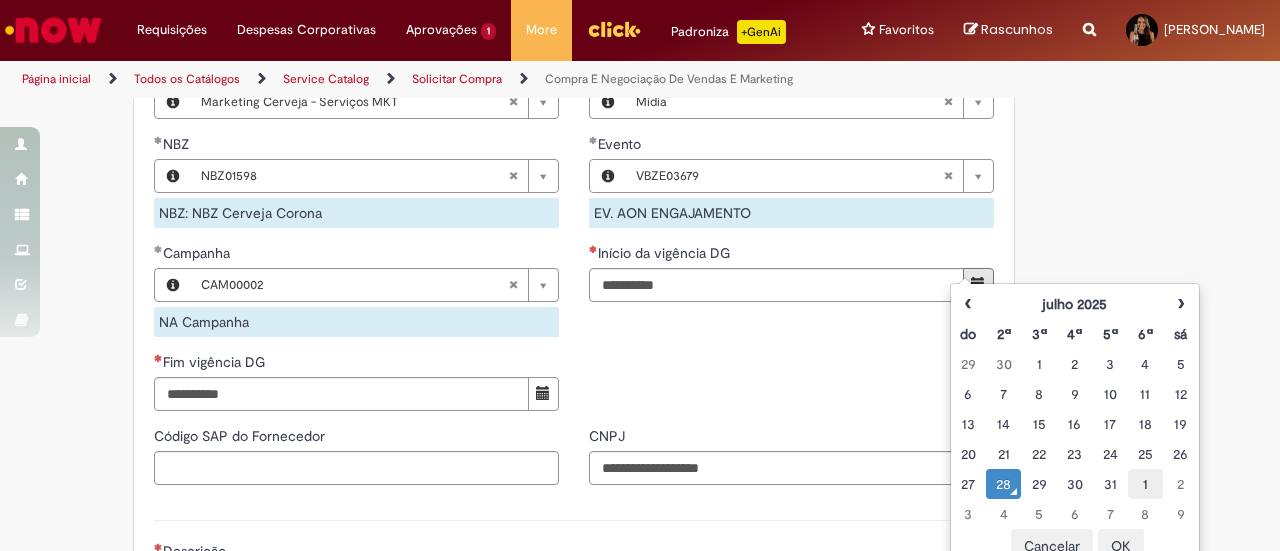 click on "1" at bounding box center (1145, 484) 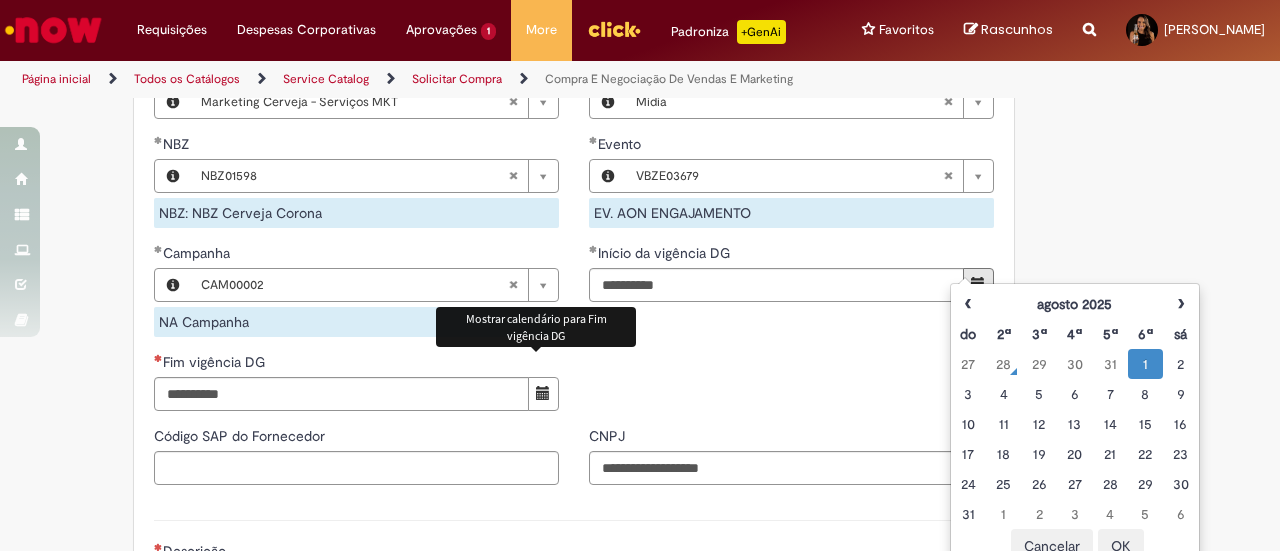 click at bounding box center (543, 393) 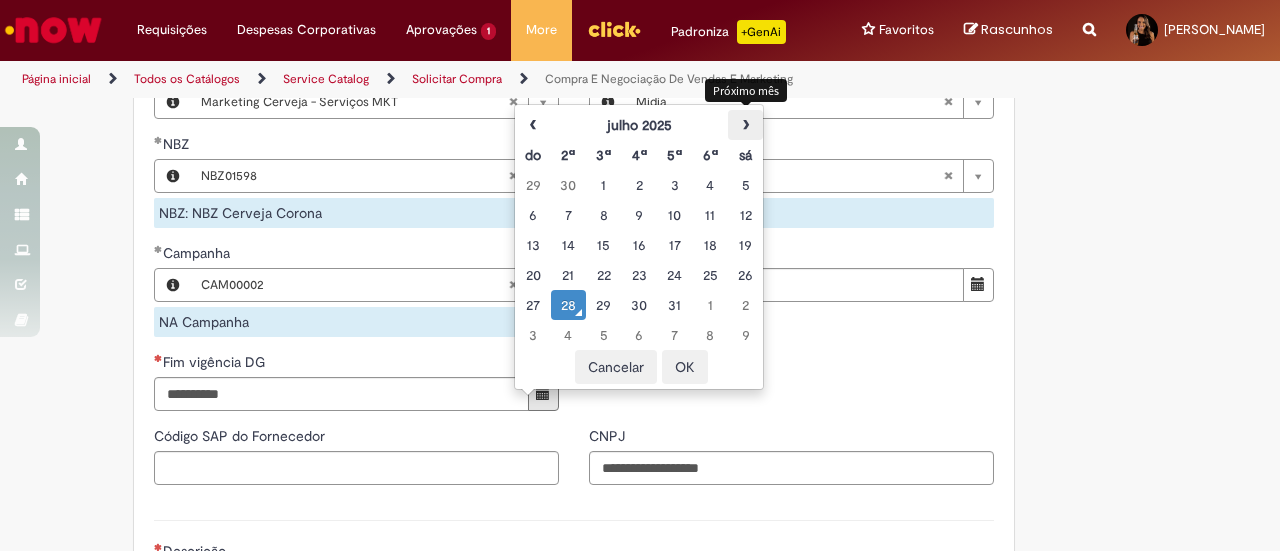 click on "›" at bounding box center [745, 125] 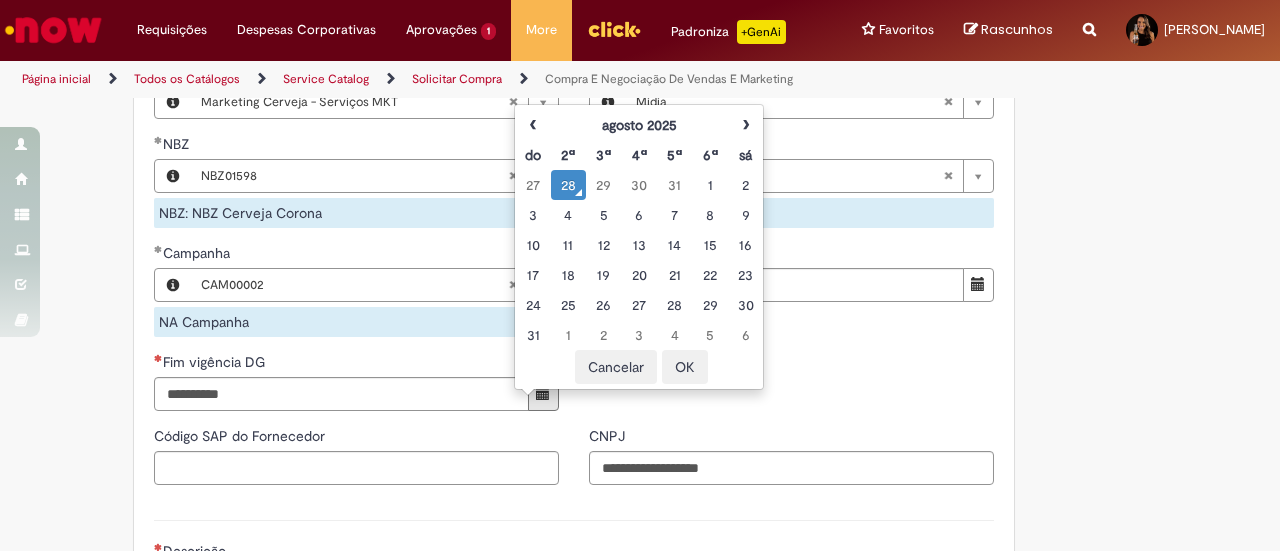 drag, startPoint x: 542, startPoint y: 335, endPoint x: 770, endPoint y: 379, distance: 232.2068 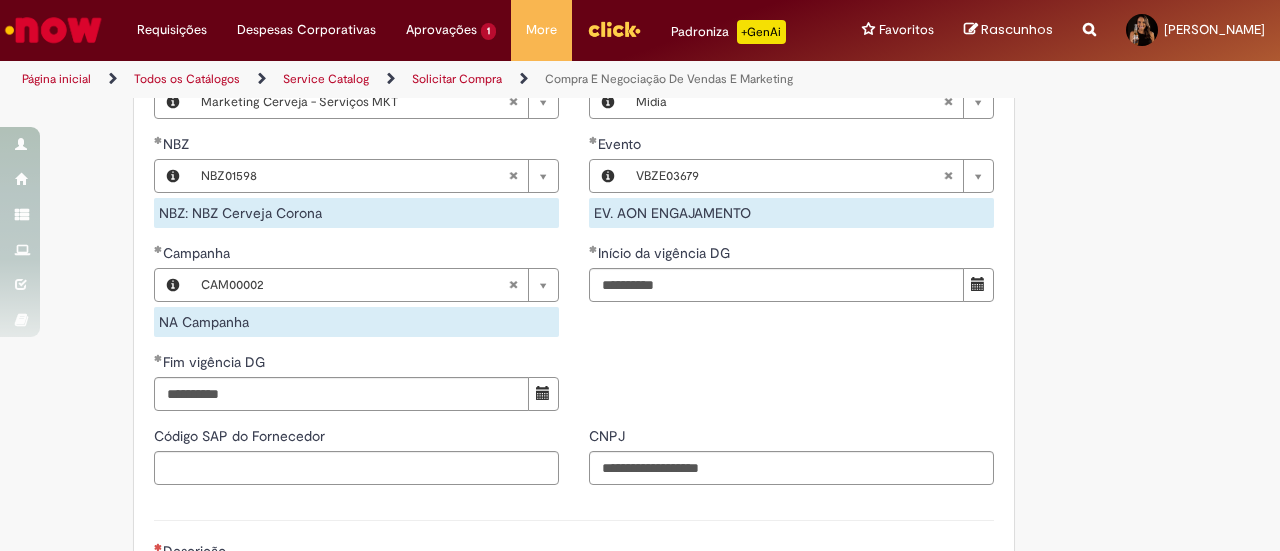 click on "Adicionar a Favoritos
Compra E Negociação De Vendas E Marketing
Chamado destinado para novas negociações e renegociações com verba de marketing, vendas ou [MEDICAL_DATA] comercial.
REGRAS DE UTILIZA ÇÃ O:
Esse chamado é apenas para   cotações e negociações de marketing e vendas   para o  fluxo antigo de compras de merchan, SAP ECC e VMV. Para negociações de vendas e MKT que usam o fluxo do S4 (SAP Fiori) Utilize o chamado de Commercial   AQUI
Lembre-se de anexar todas as evidências (cotações, informações, projetos e e-mails) que sejam úteis à negociação;
Nenhum campo preenchido por você pode ser alterado depois de o chamado ter sido aberto, por isso atente-se as informações preenchidas;
Esse chamado possui SLA de  4  ou  8 dias úteis  para a etapa de  negociação . Após essa etapa, é necessária sua validação para seguir com a tratativa;
Em caso de" at bounding box center [640, -107] 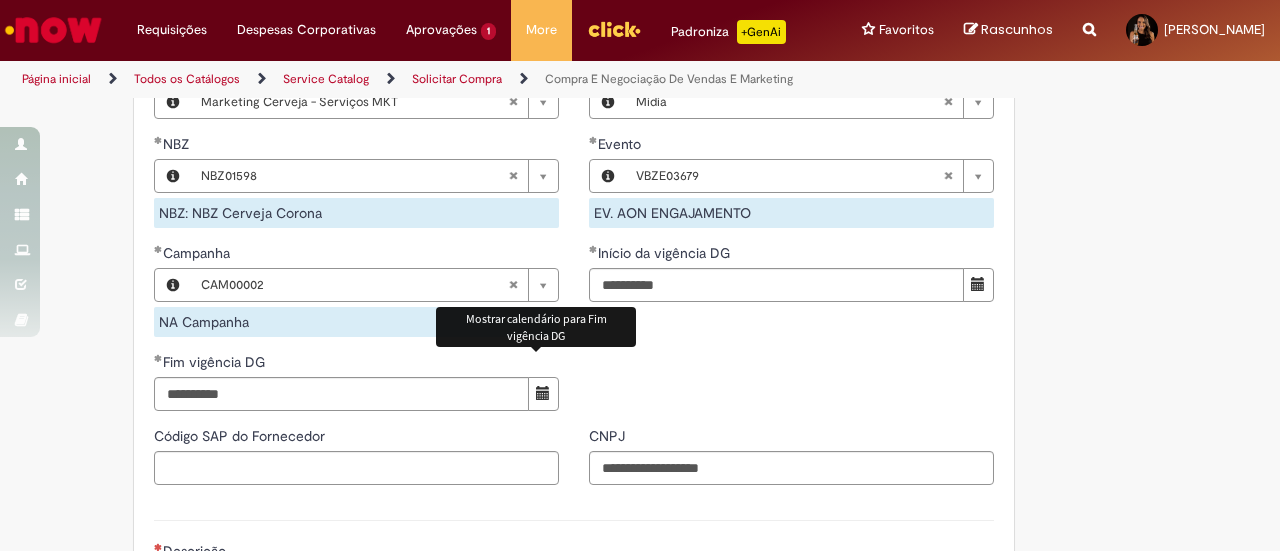 drag, startPoint x: 534, startPoint y: 376, endPoint x: 503, endPoint y: 450, distance: 80.23092 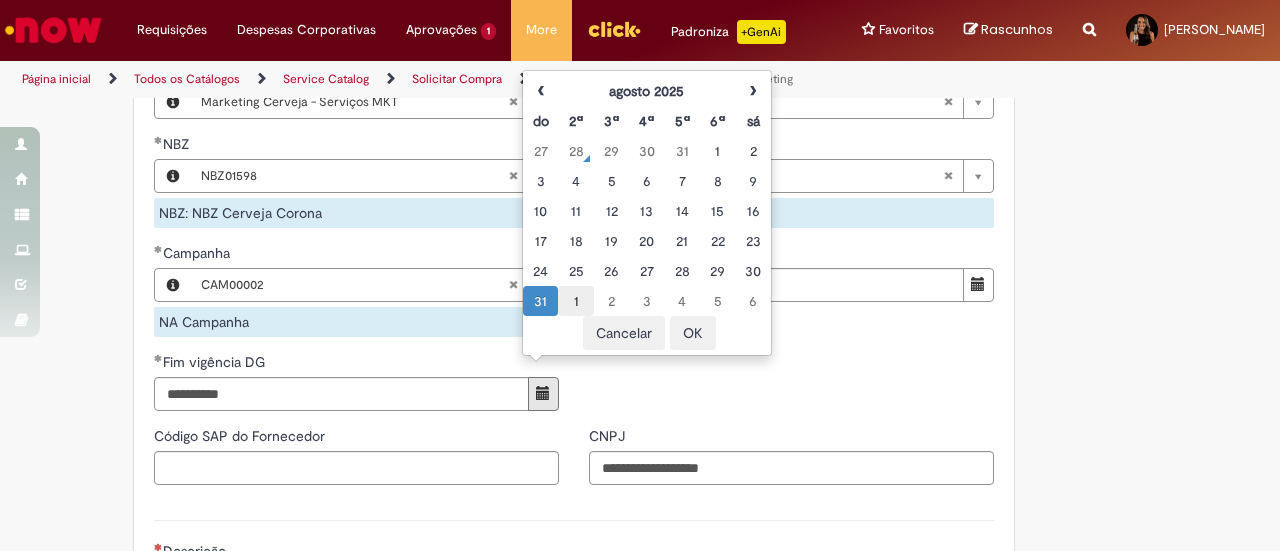 drag, startPoint x: 576, startPoint y: 325, endPoint x: 580, endPoint y: 303, distance: 22.36068 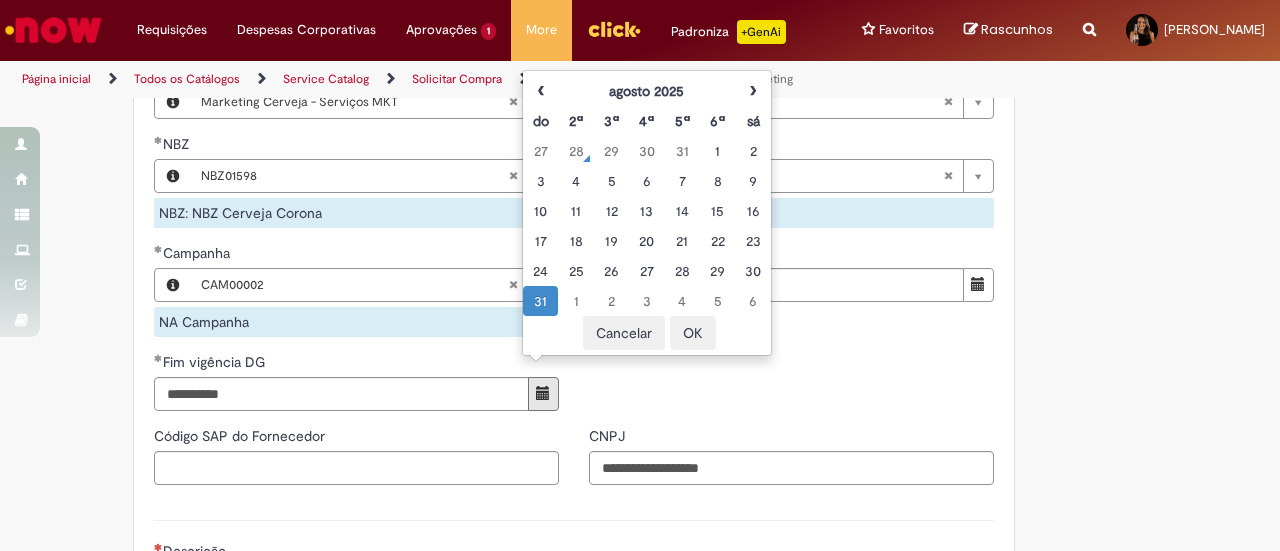 type on "**********" 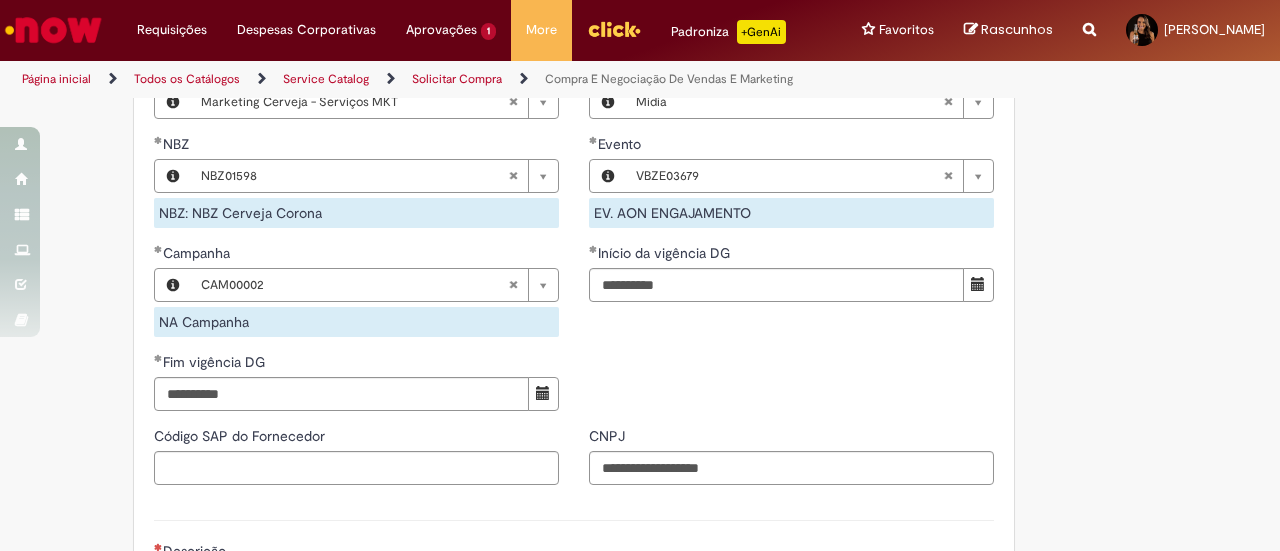 drag, startPoint x: 997, startPoint y: 357, endPoint x: 662, endPoint y: 435, distance: 343.96075 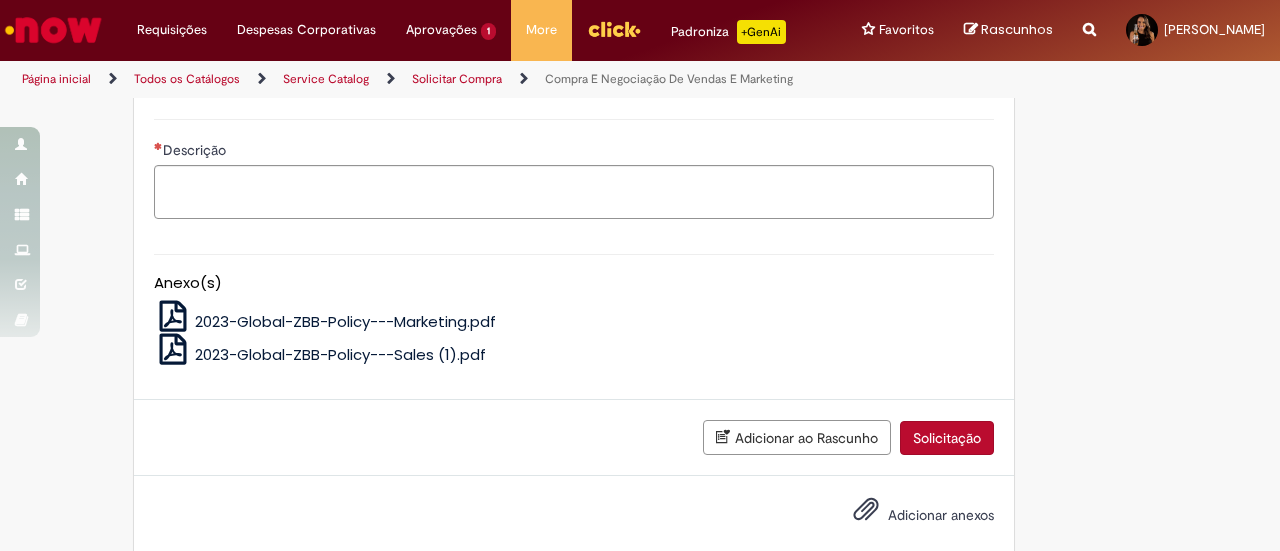 scroll, scrollTop: 1710, scrollLeft: 0, axis: vertical 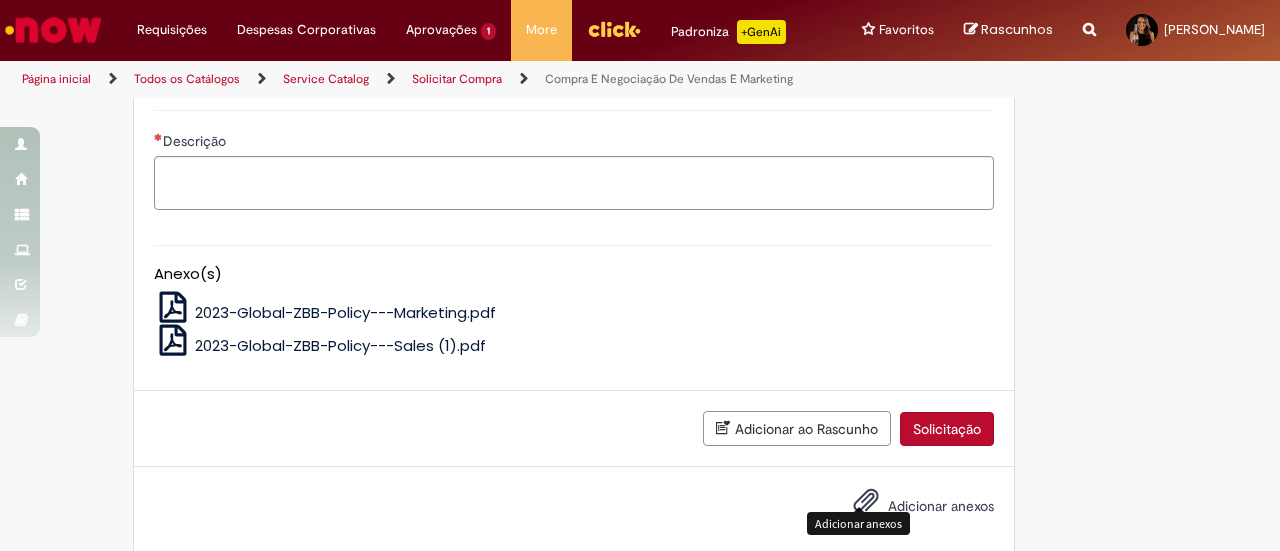 click on "Adicionar anexos" at bounding box center [866, 505] 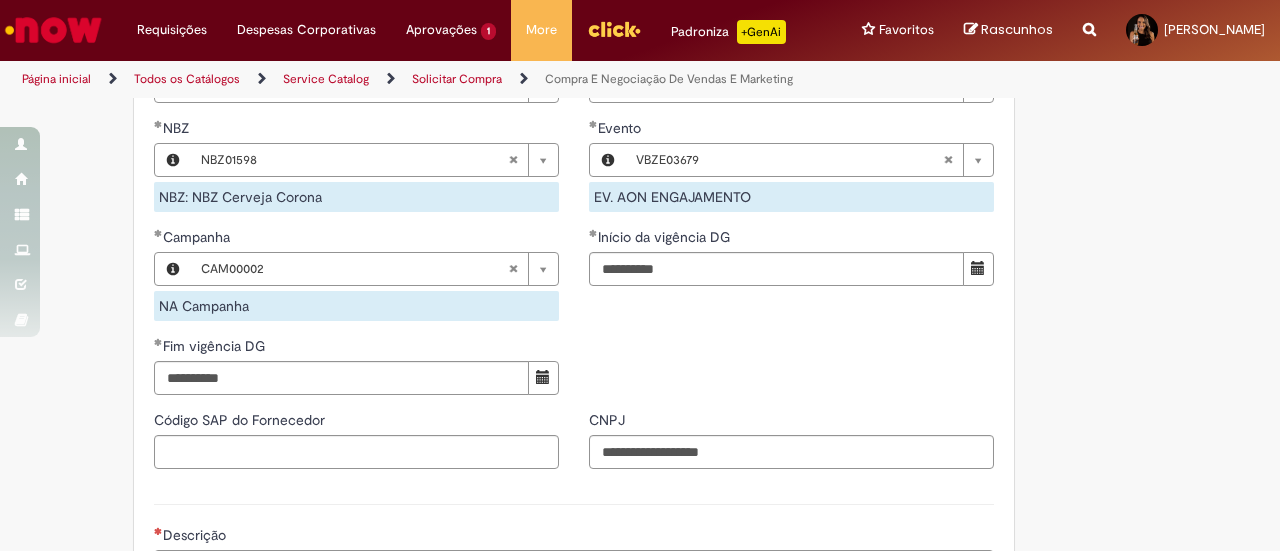 scroll, scrollTop: 1310, scrollLeft: 0, axis: vertical 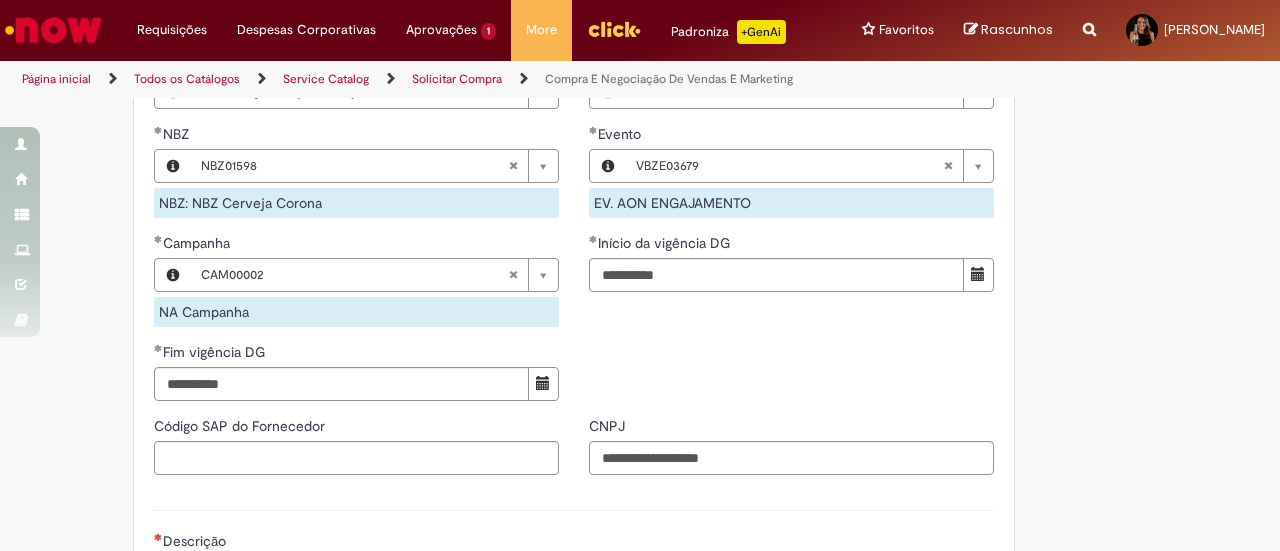 click on "**********" at bounding box center [574, 85] 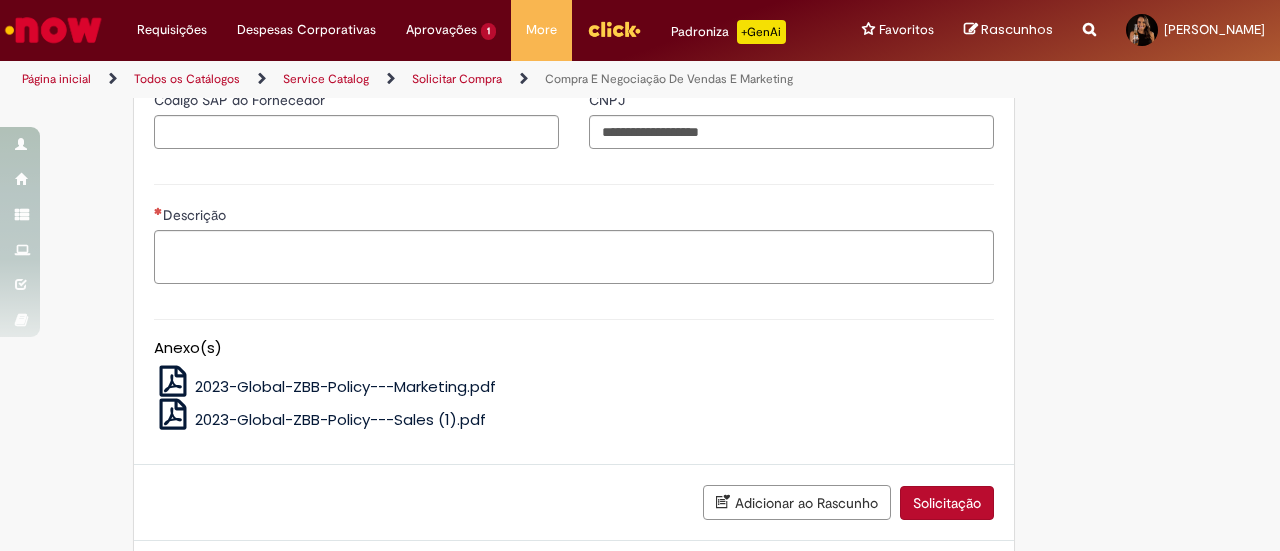 scroll, scrollTop: 1710, scrollLeft: 0, axis: vertical 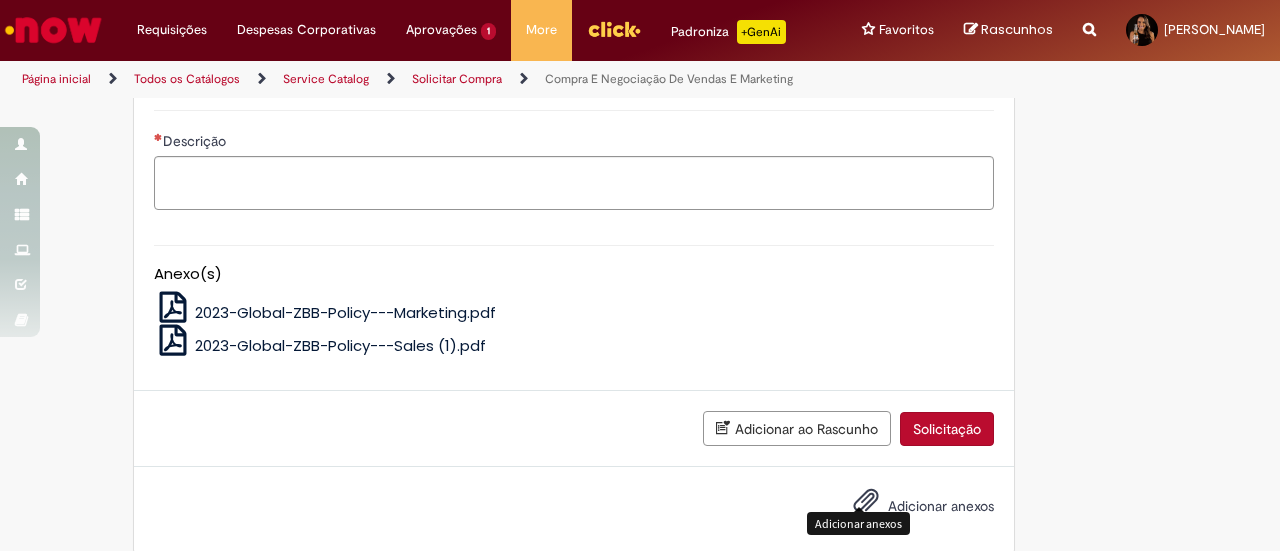 click at bounding box center (866, 501) 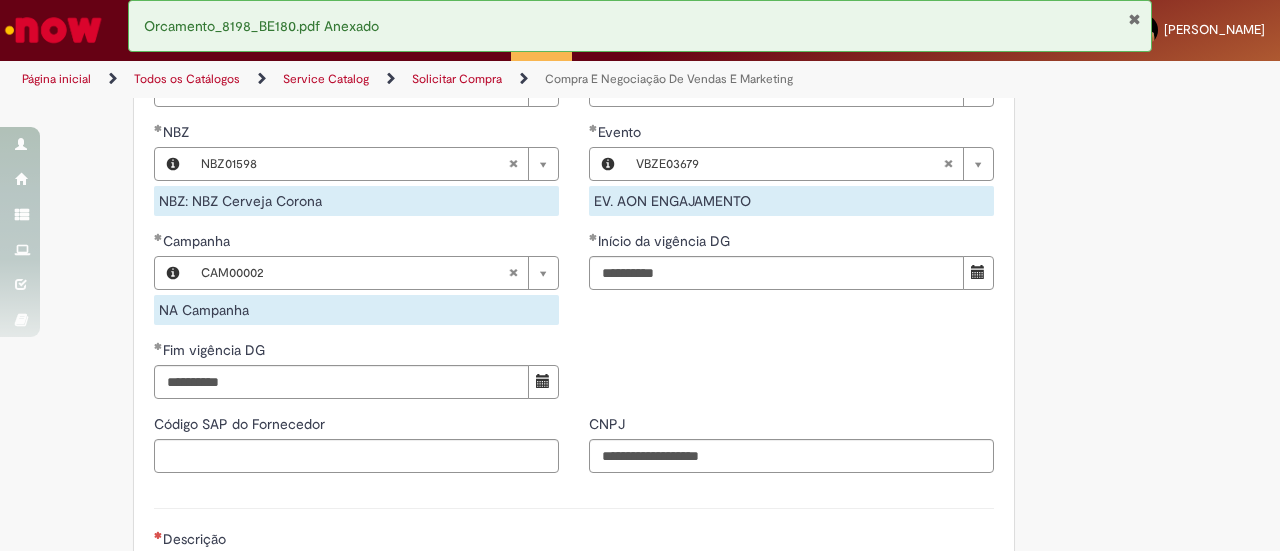 scroll, scrollTop: 1310, scrollLeft: 0, axis: vertical 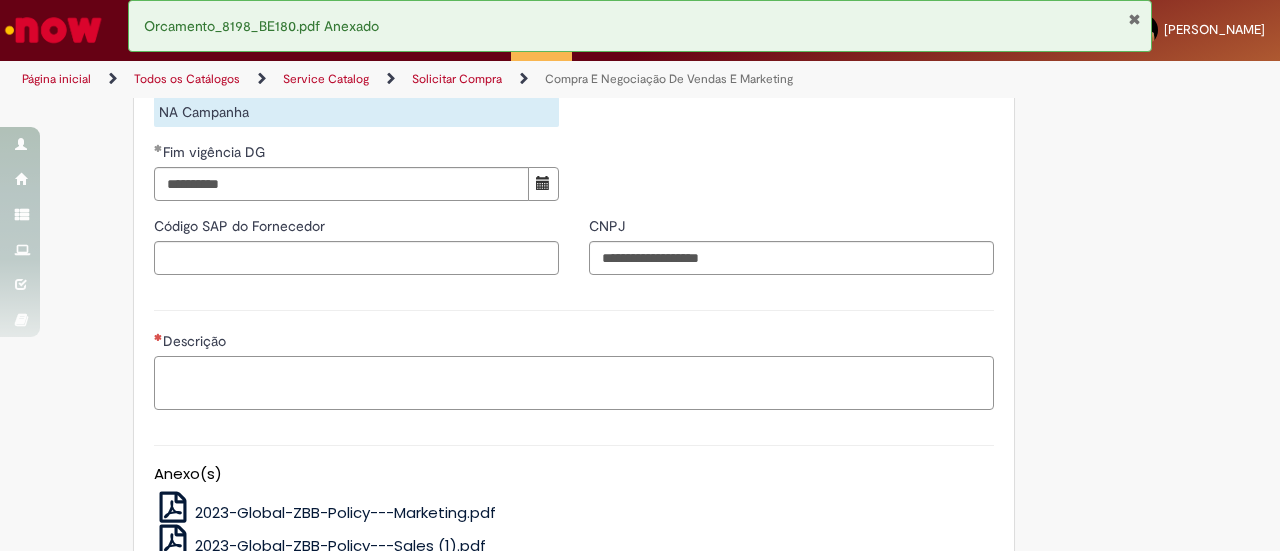 click on "Descrição" at bounding box center [574, 382] 